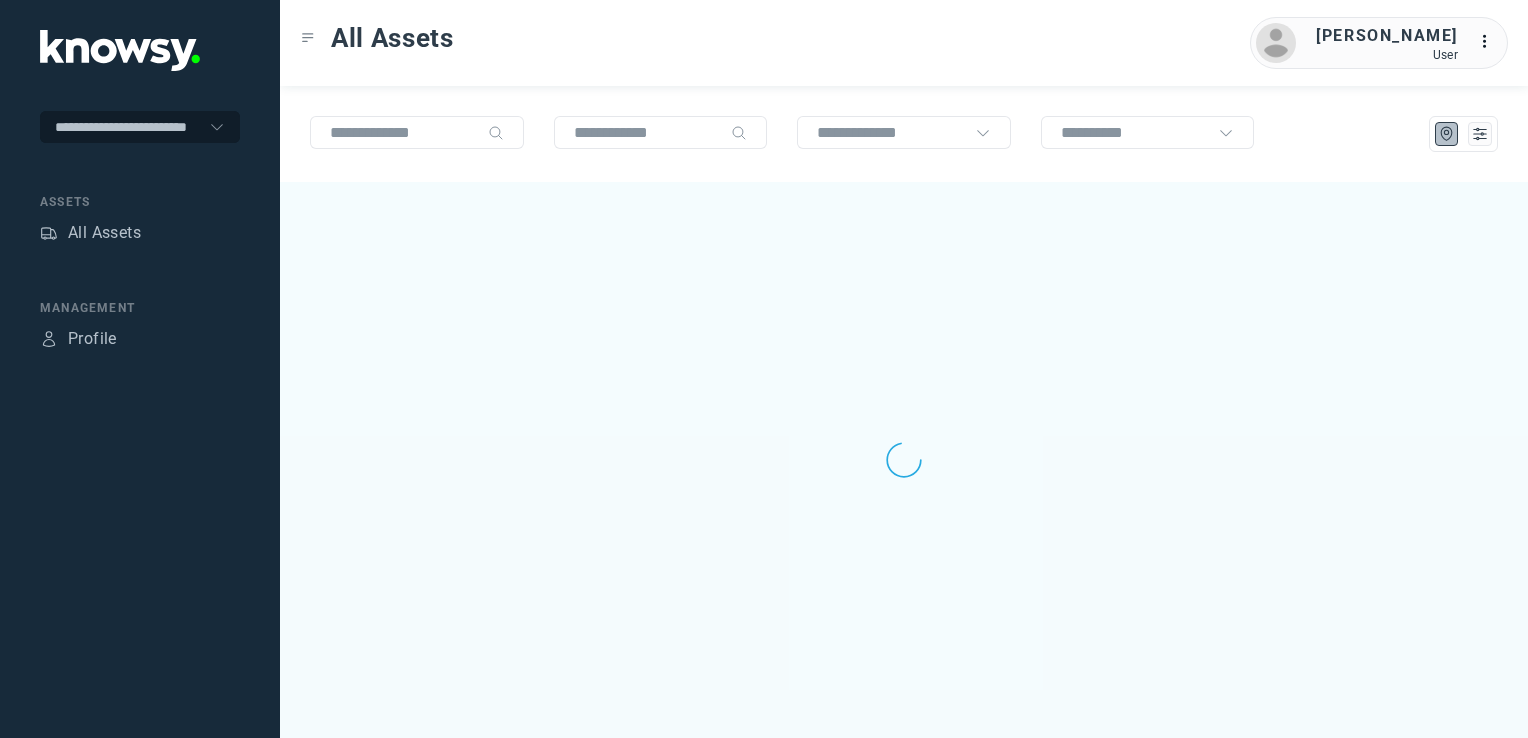 scroll, scrollTop: 0, scrollLeft: 0, axis: both 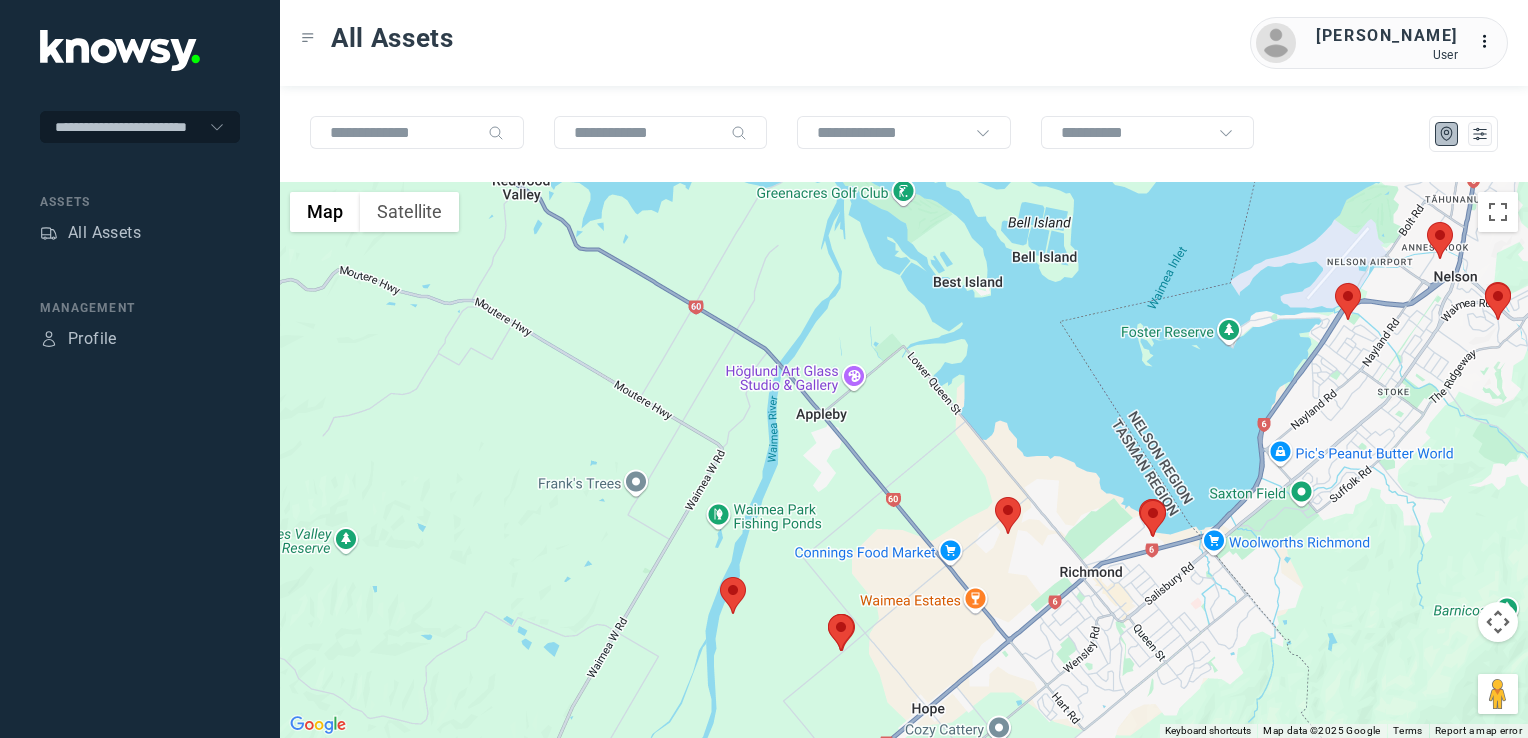 drag, startPoint x: 1373, startPoint y: 432, endPoint x: 1273, endPoint y: 554, distance: 157.74663 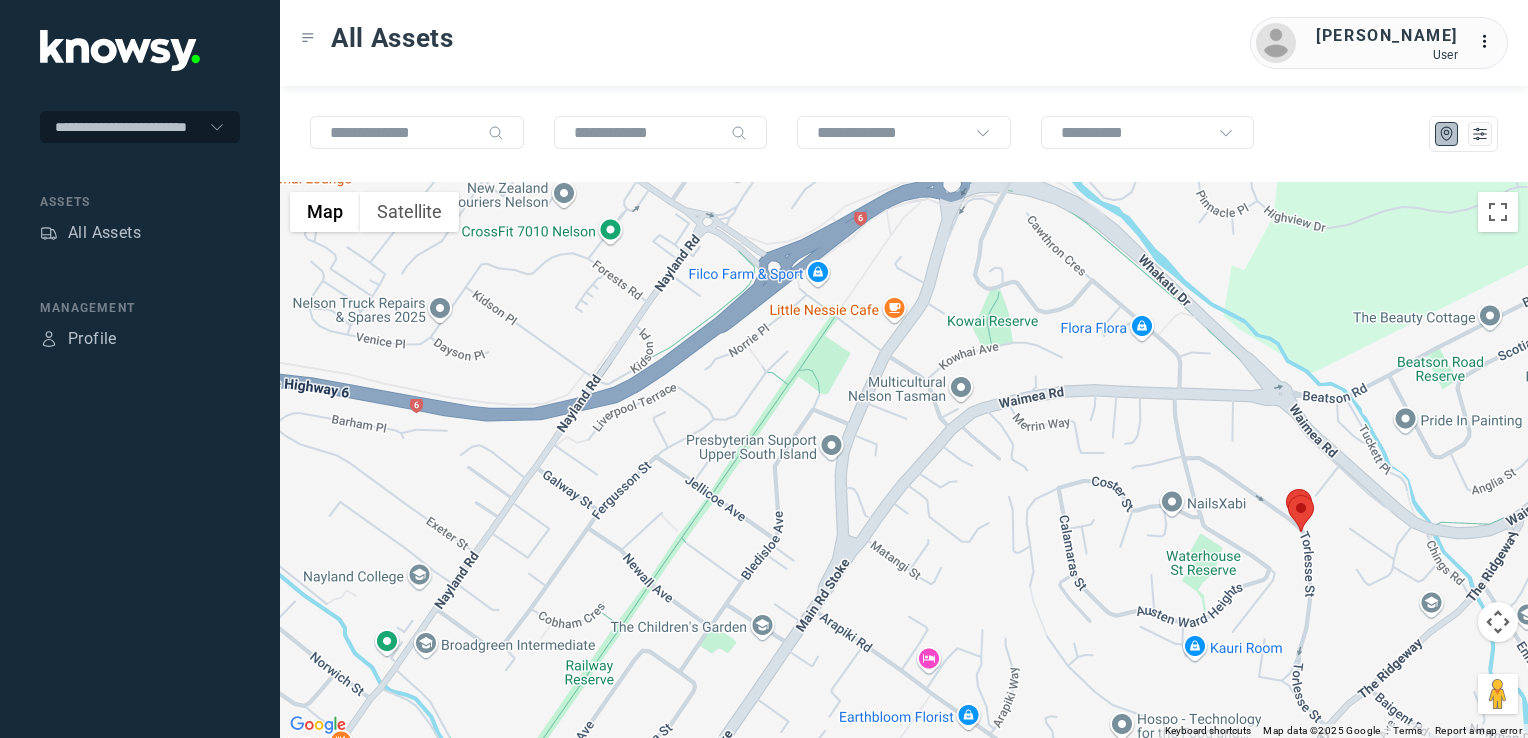 click on "To navigate, press the arrow keys." 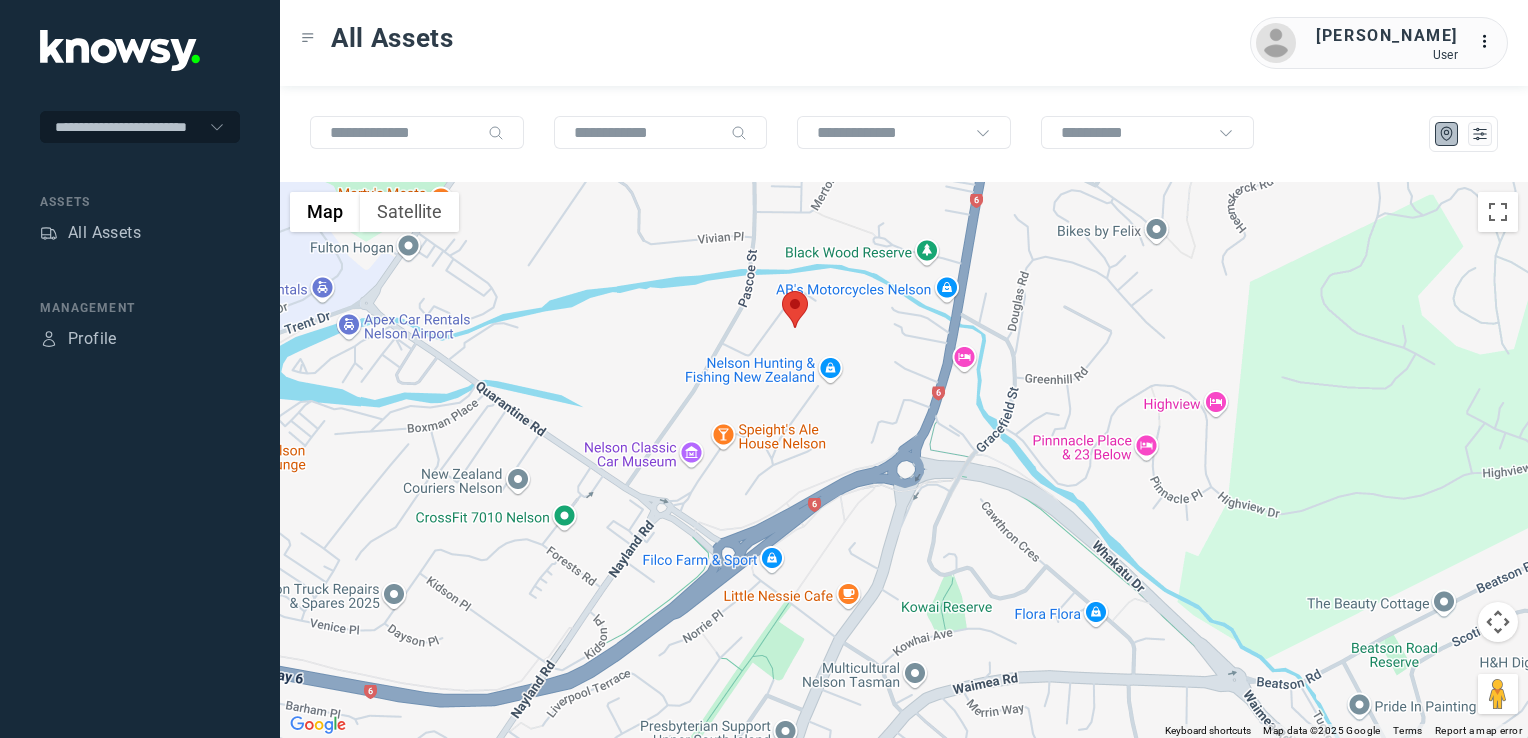 drag, startPoint x: 990, startPoint y: 519, endPoint x: 984, endPoint y: 581, distance: 62.289646 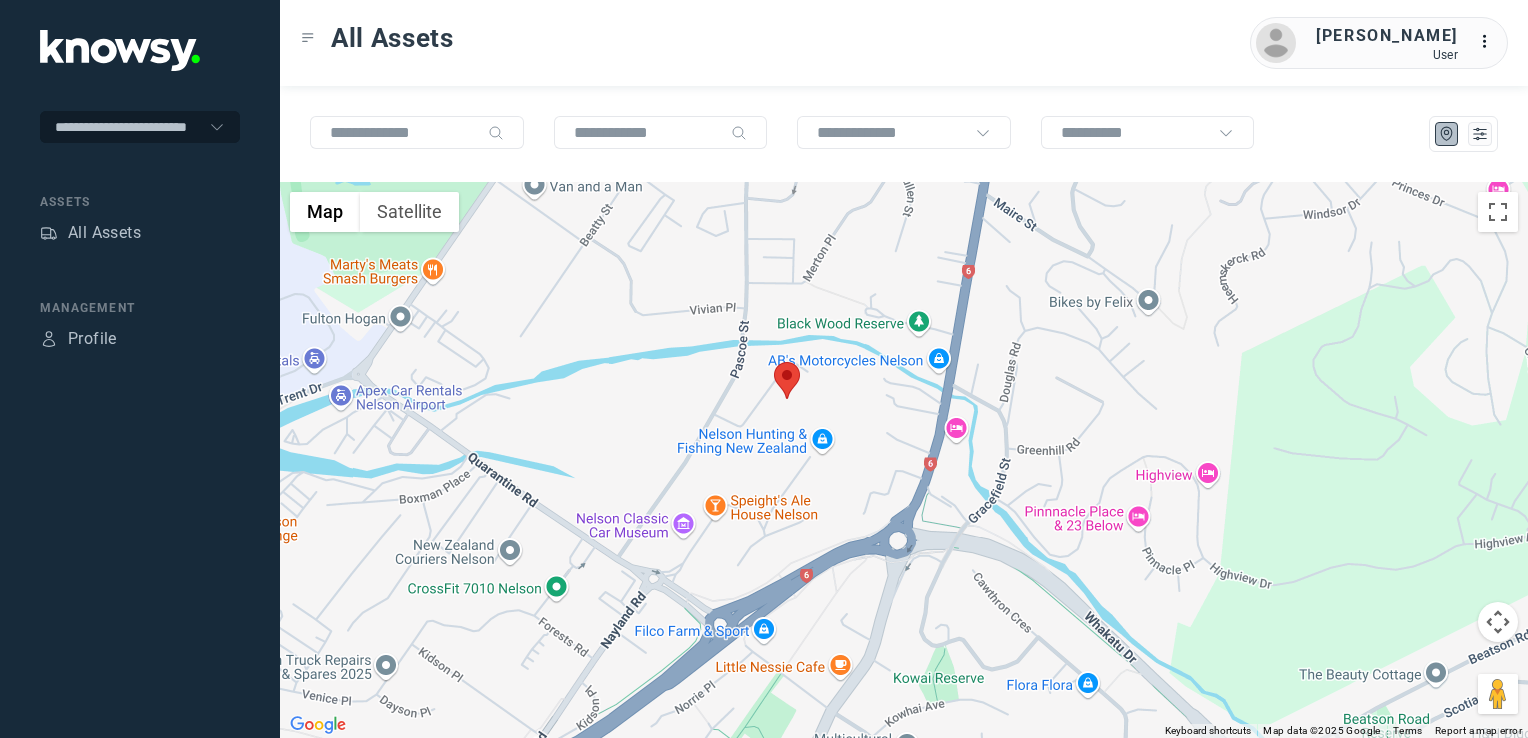 click 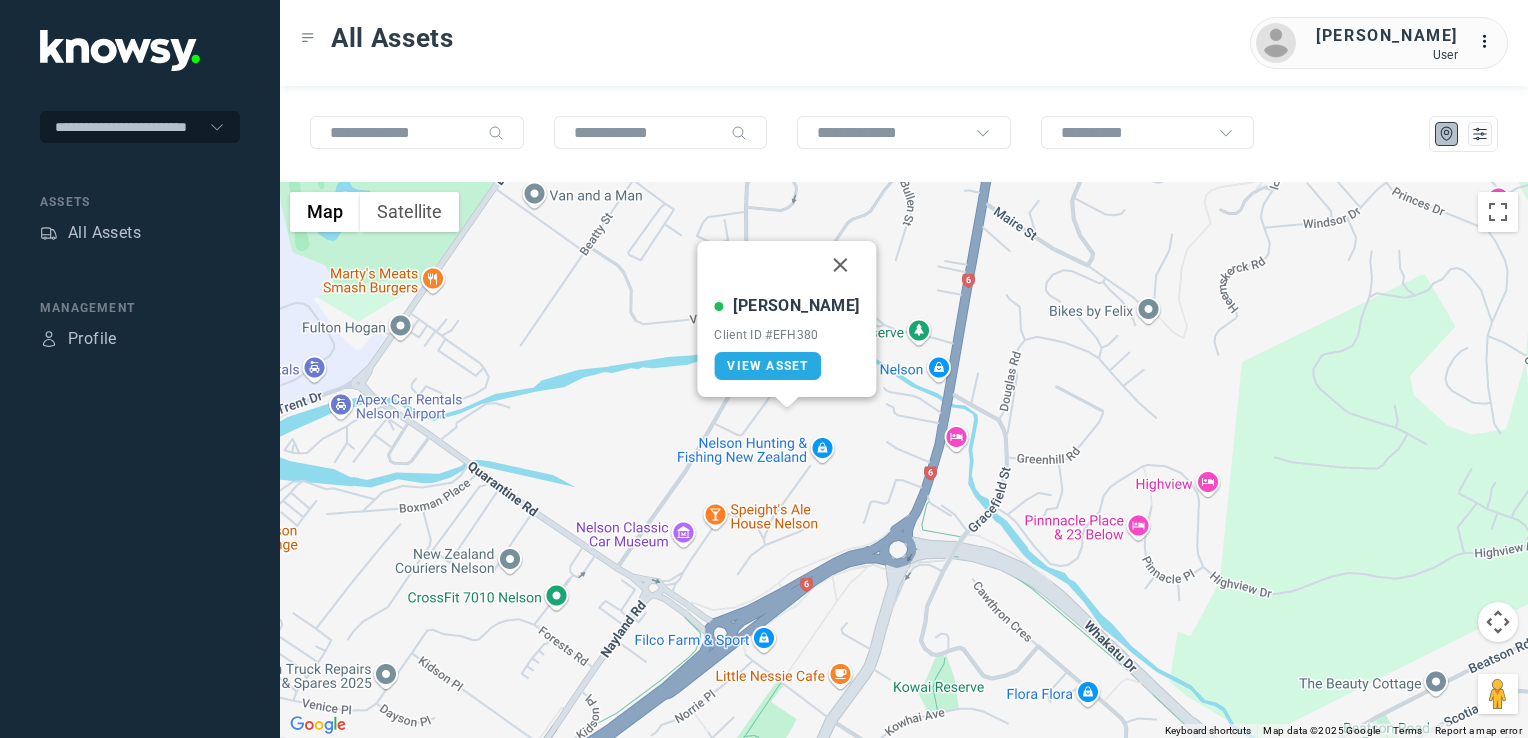 drag, startPoint x: 818, startPoint y: 263, endPoint x: 858, endPoint y: 315, distance: 65.60488 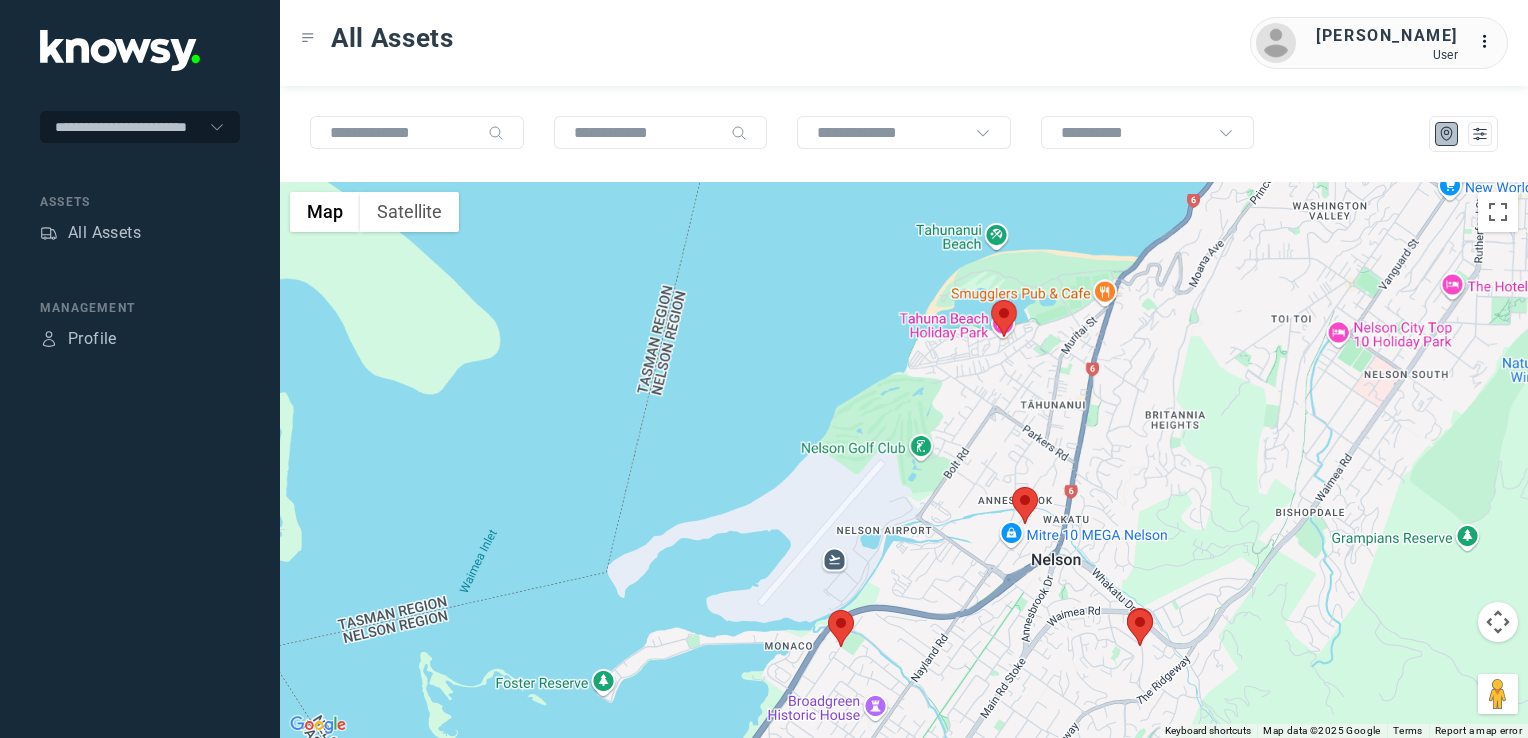 drag, startPoint x: 1119, startPoint y: 474, endPoint x: 1024, endPoint y: 559, distance: 127.47549 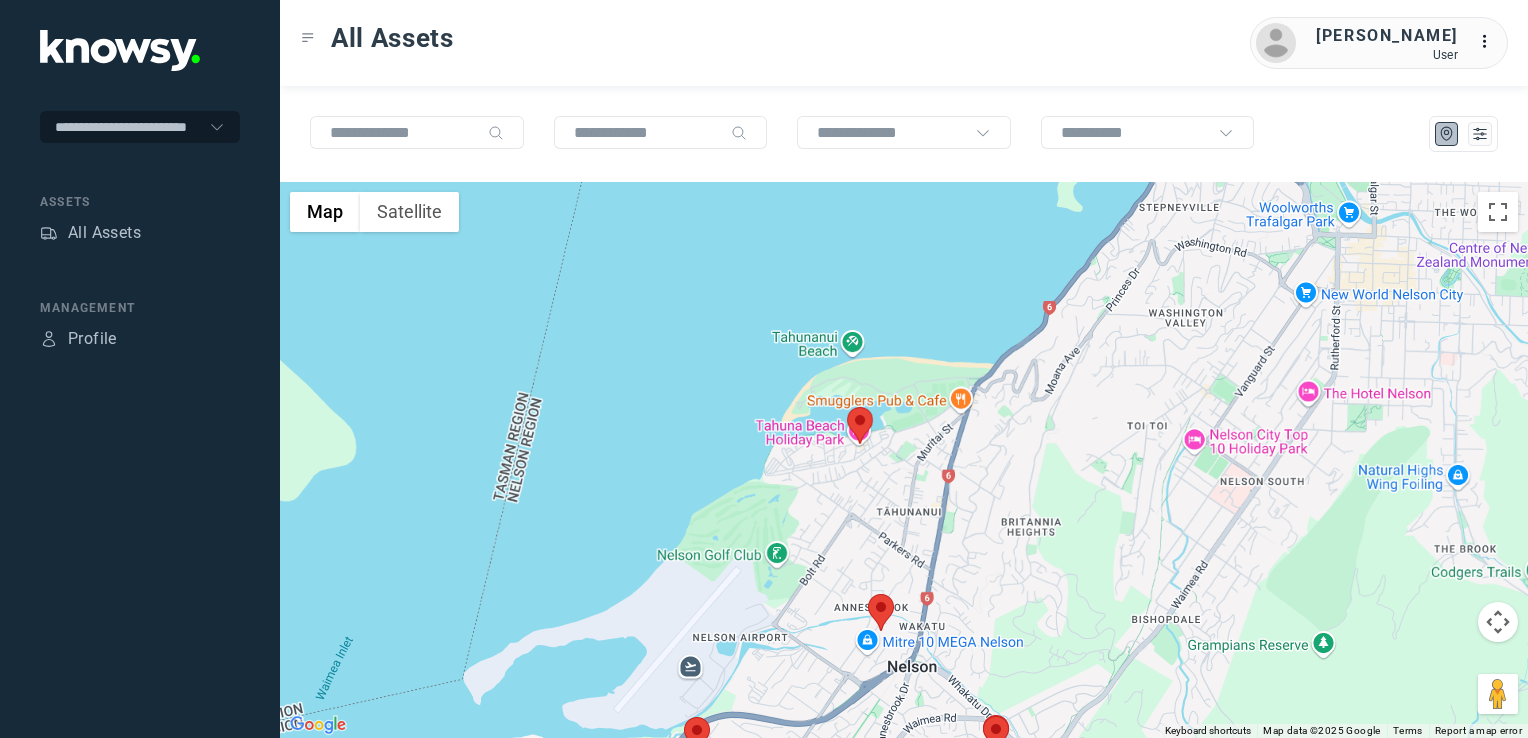 click 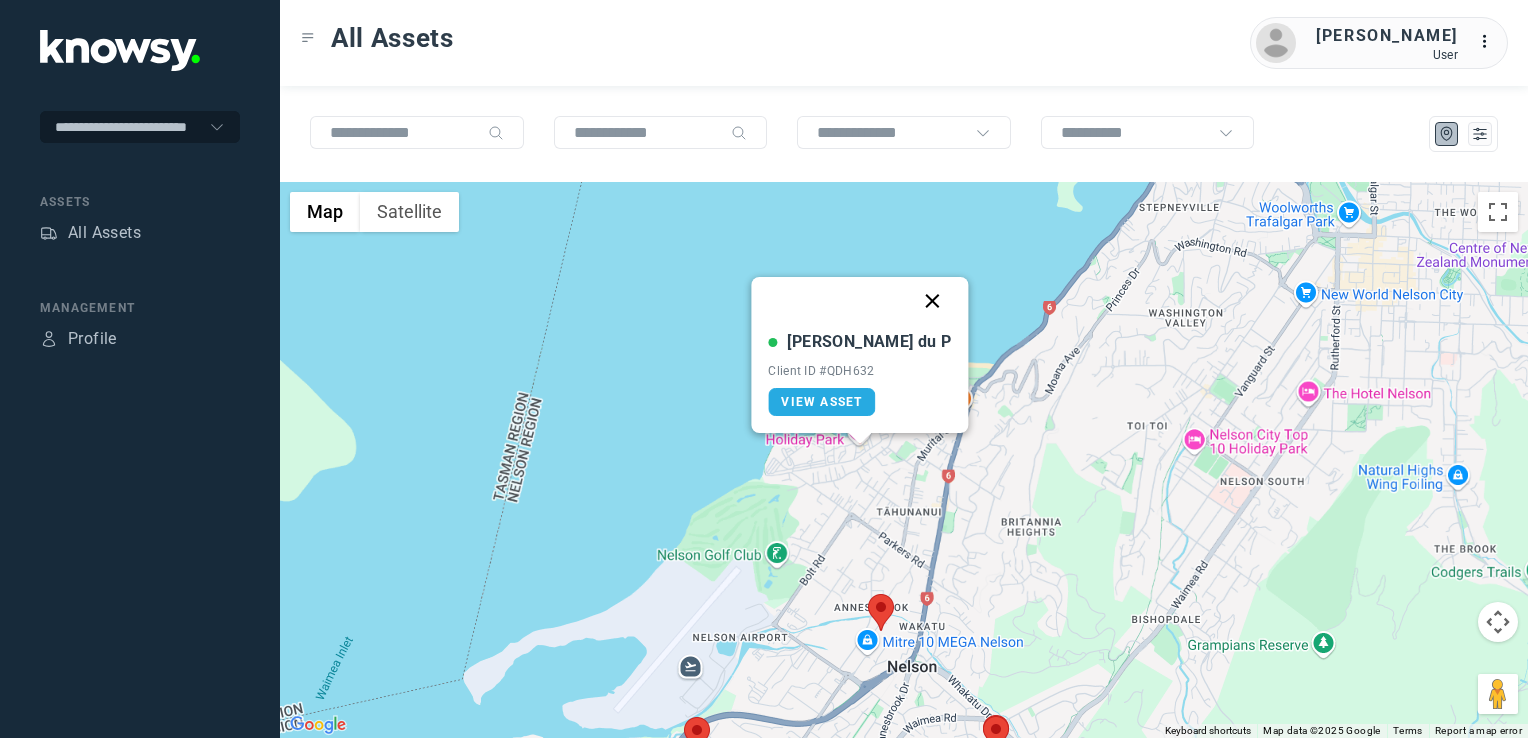 click 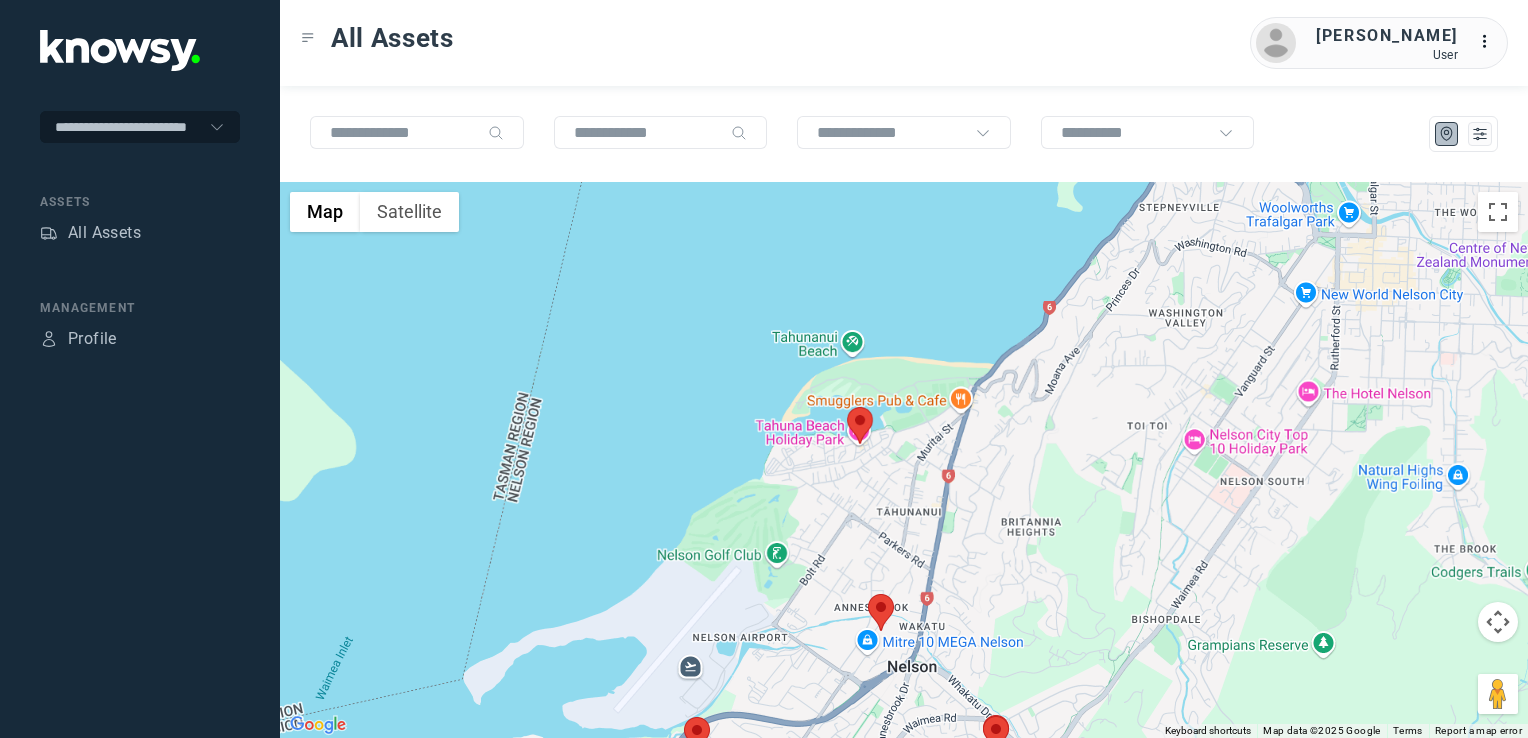 drag, startPoint x: 1185, startPoint y: 453, endPoint x: 1128, endPoint y: 514, distance: 83.48653 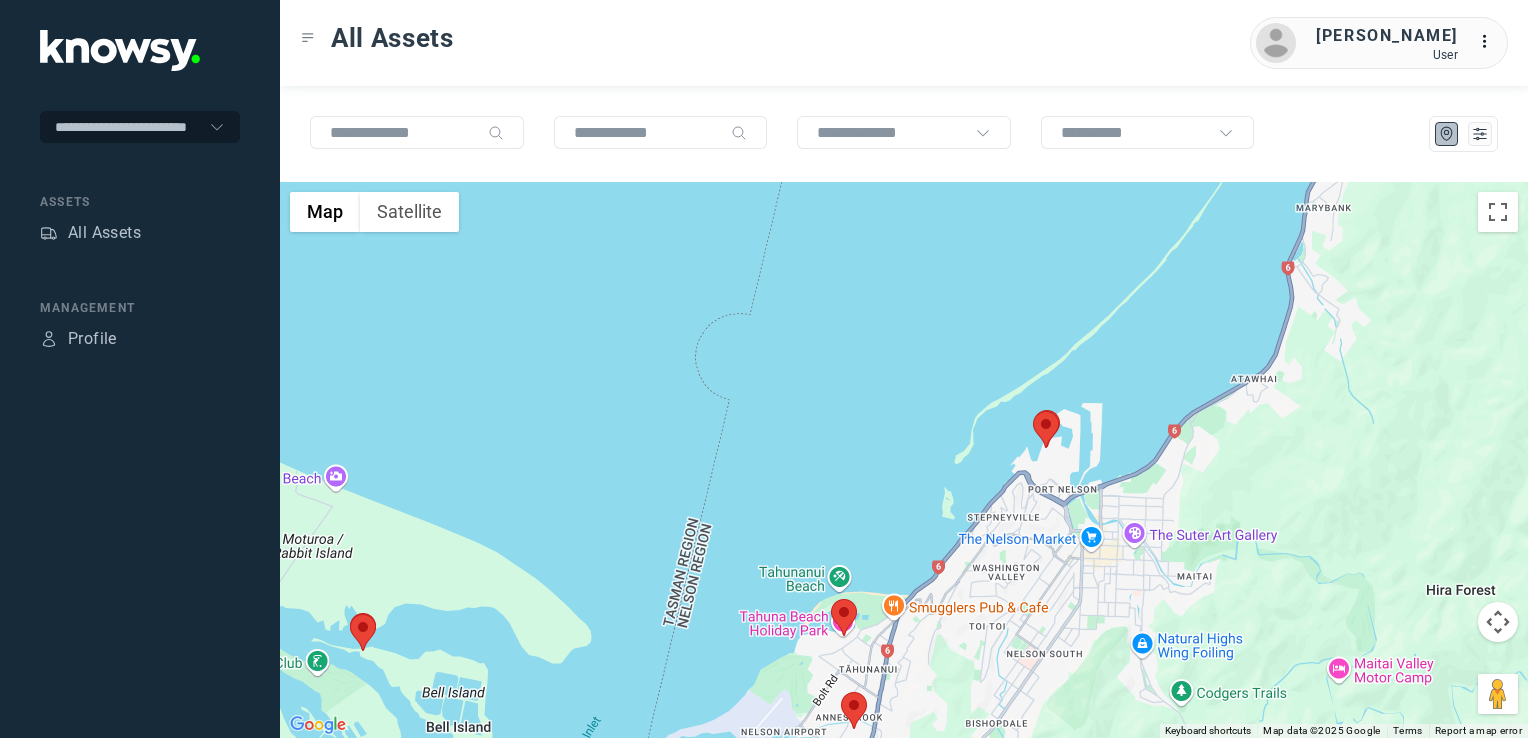 drag, startPoint x: 1056, startPoint y: 537, endPoint x: 1272, endPoint y: 452, distance: 232.12282 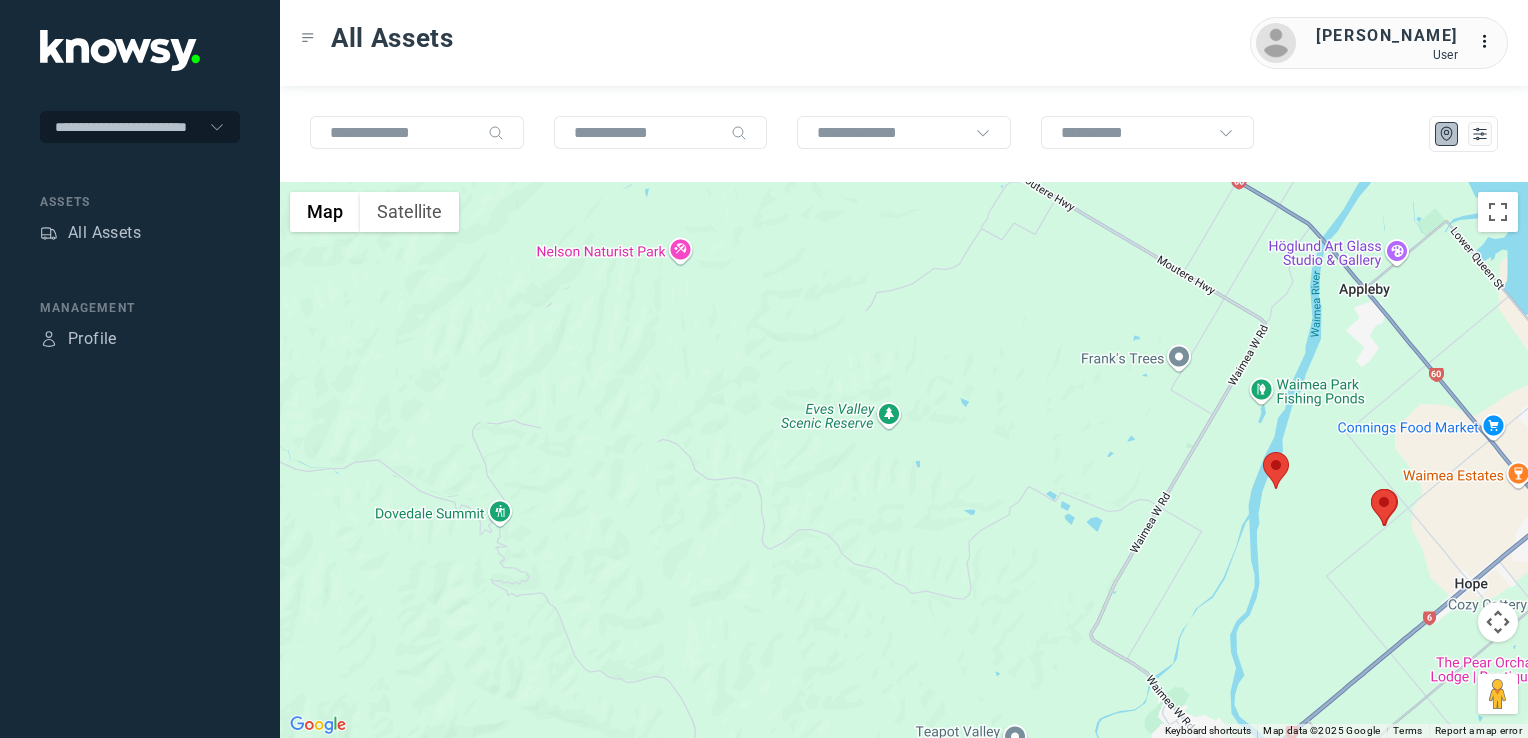 drag, startPoint x: 1144, startPoint y: 497, endPoint x: 1027, endPoint y: 574, distance: 140.06427 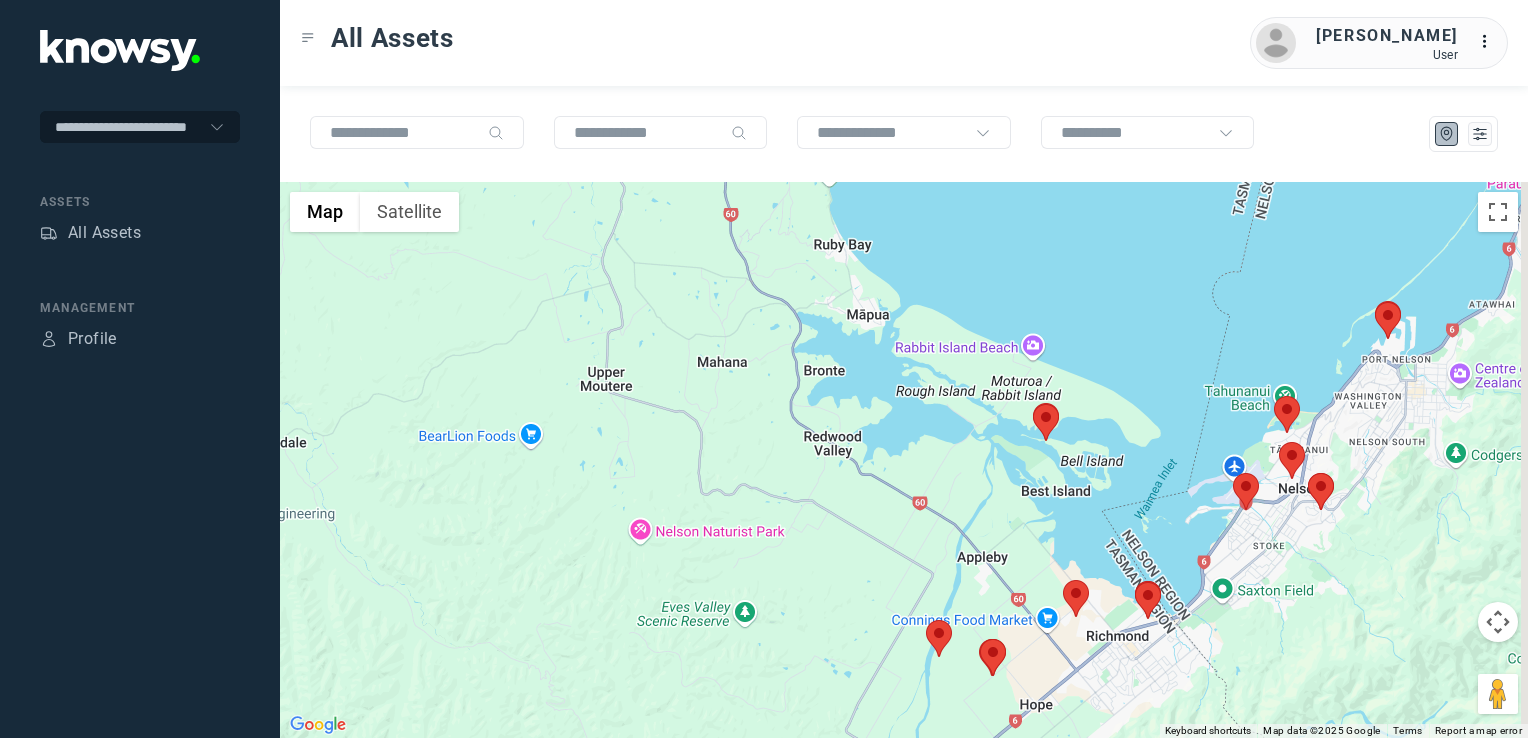 click on "To navigate, press the arrow keys." 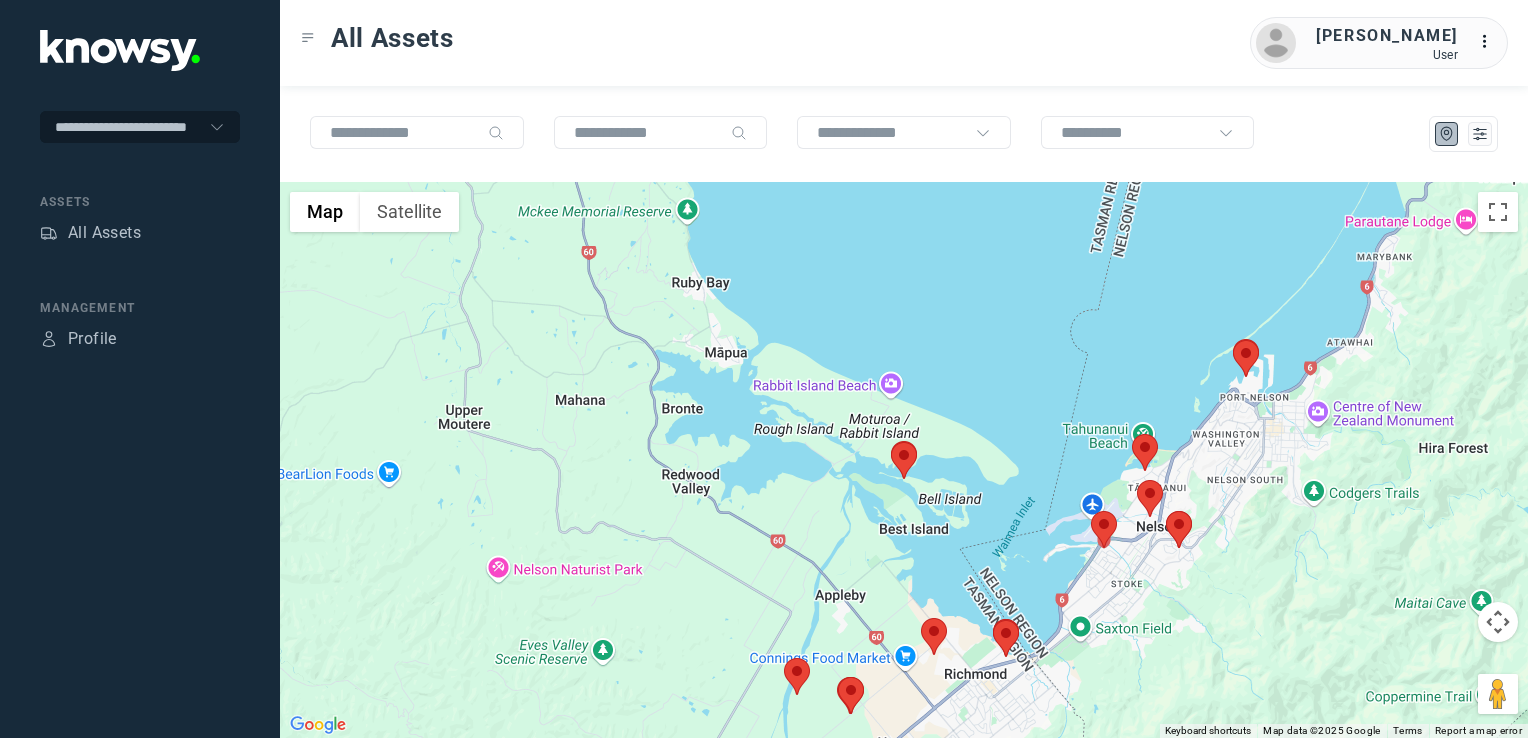 drag, startPoint x: 1172, startPoint y: 605, endPoint x: 1119, endPoint y: 608, distance: 53.08484 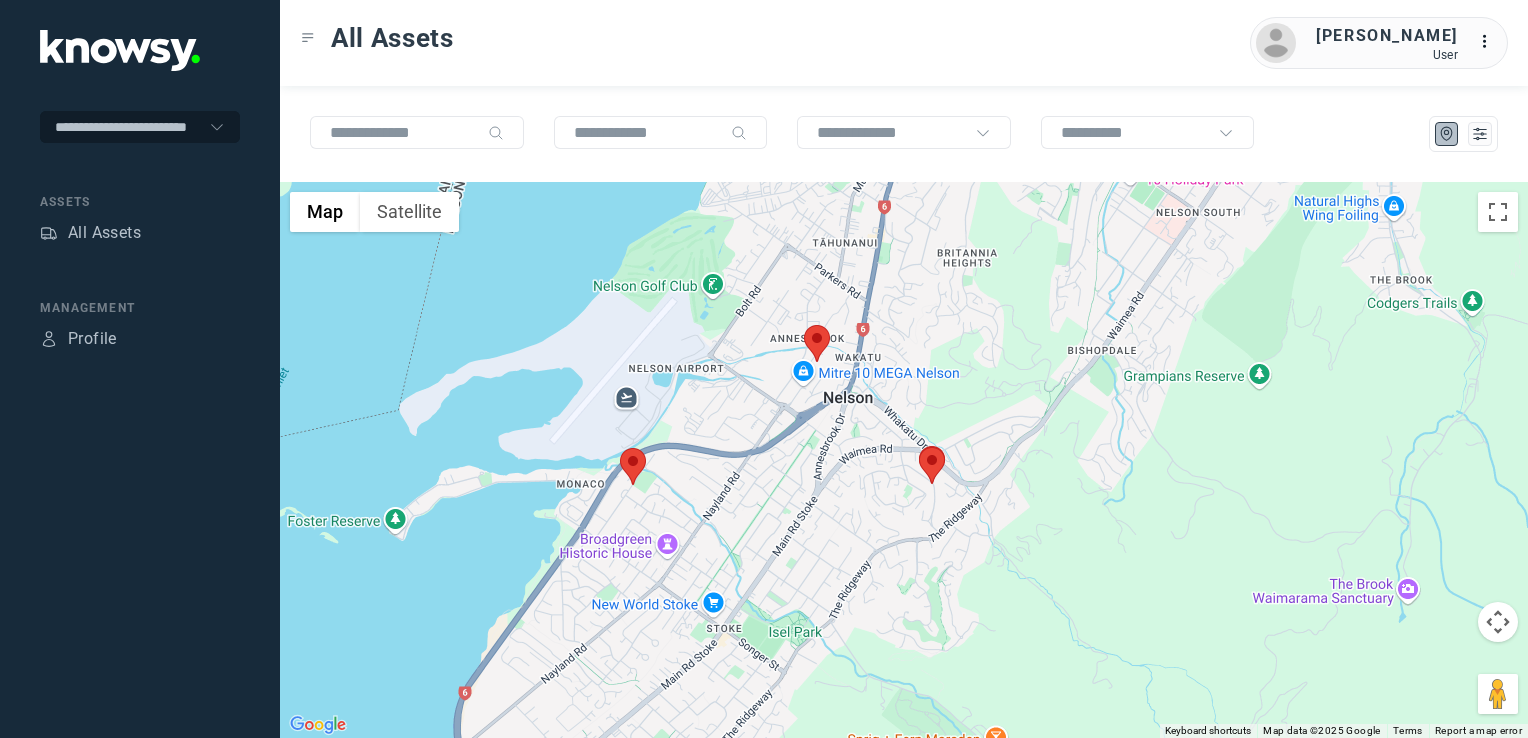 drag, startPoint x: 802, startPoint y: 490, endPoint x: 804, endPoint y: 548, distance: 58.034473 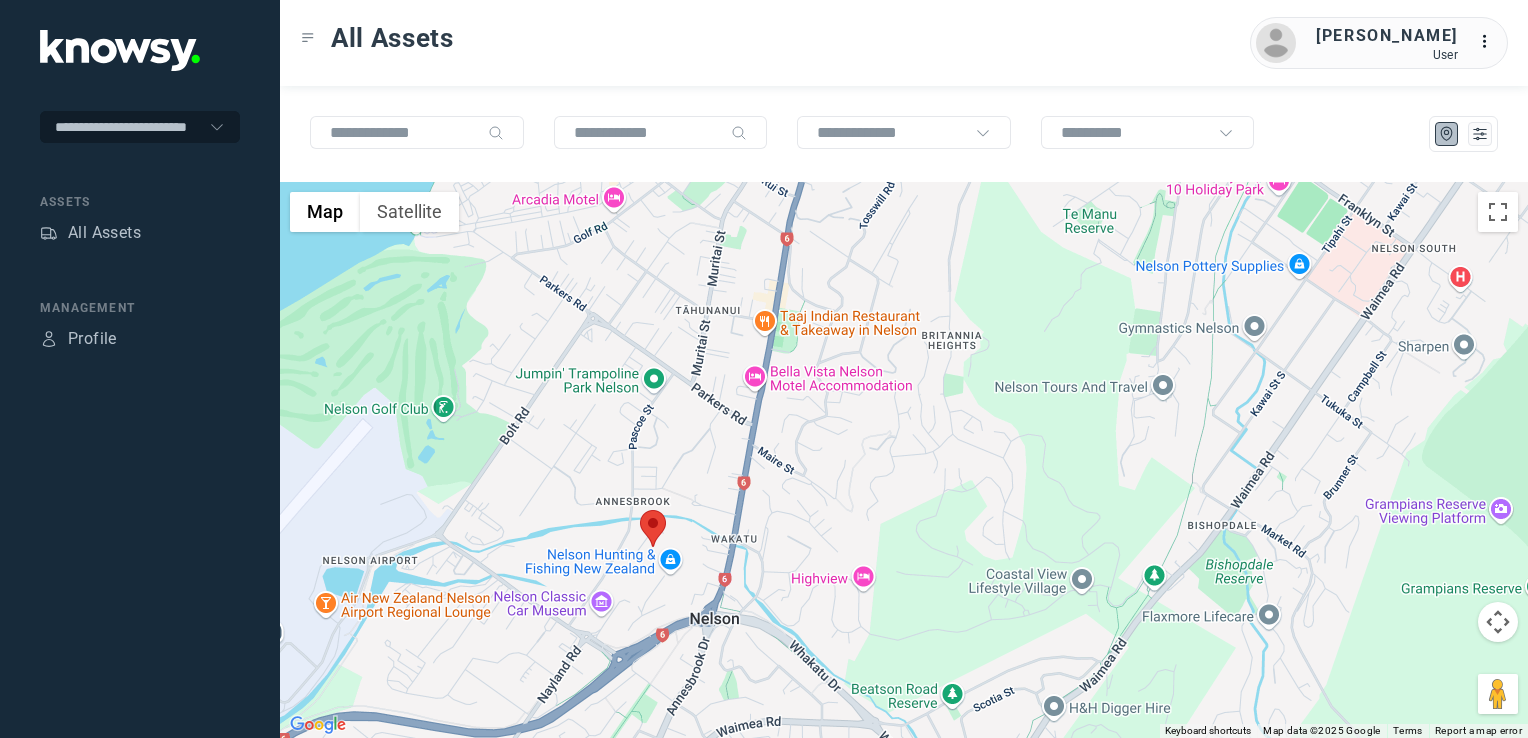 drag, startPoint x: 868, startPoint y: 482, endPoint x: 827, endPoint y: 565, distance: 92.574295 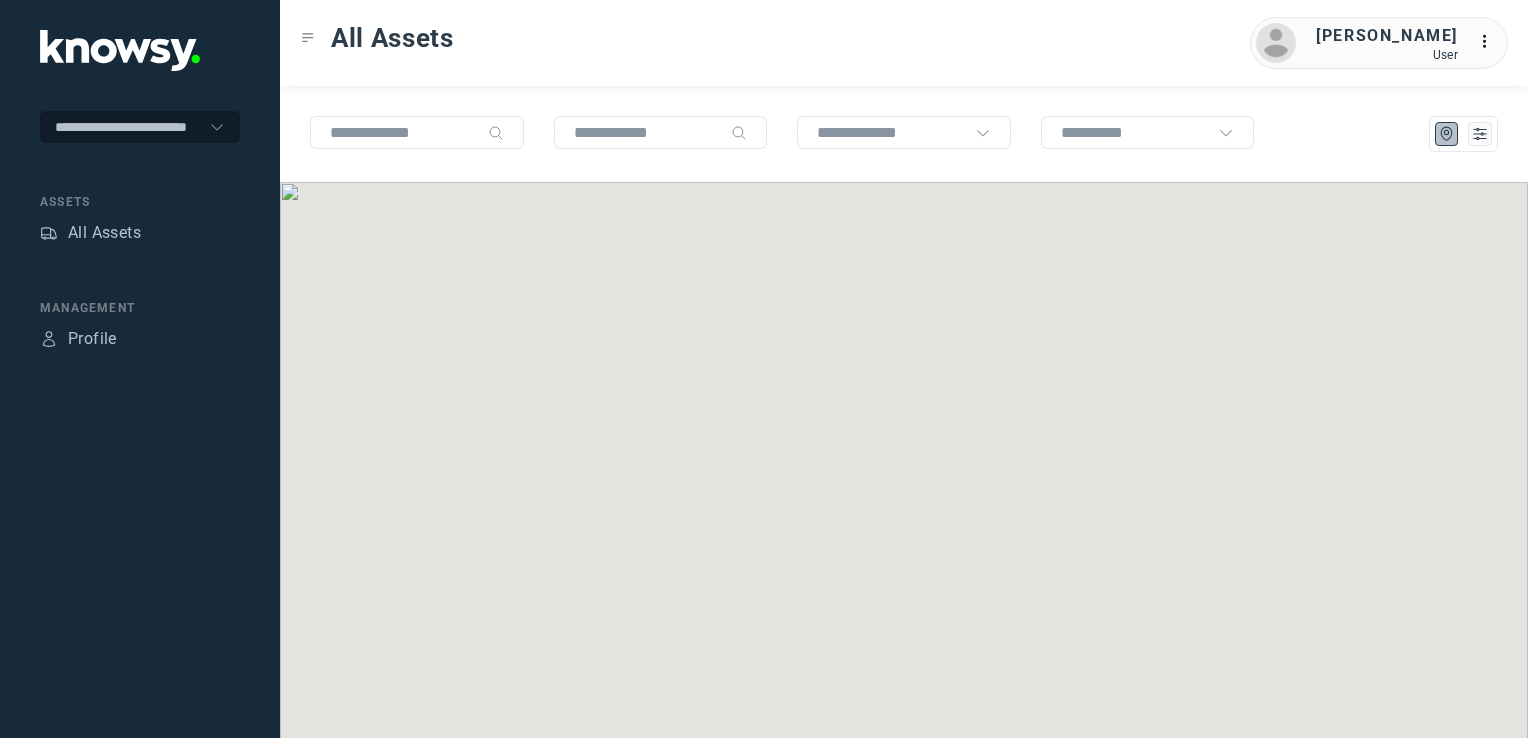 scroll, scrollTop: 0, scrollLeft: 0, axis: both 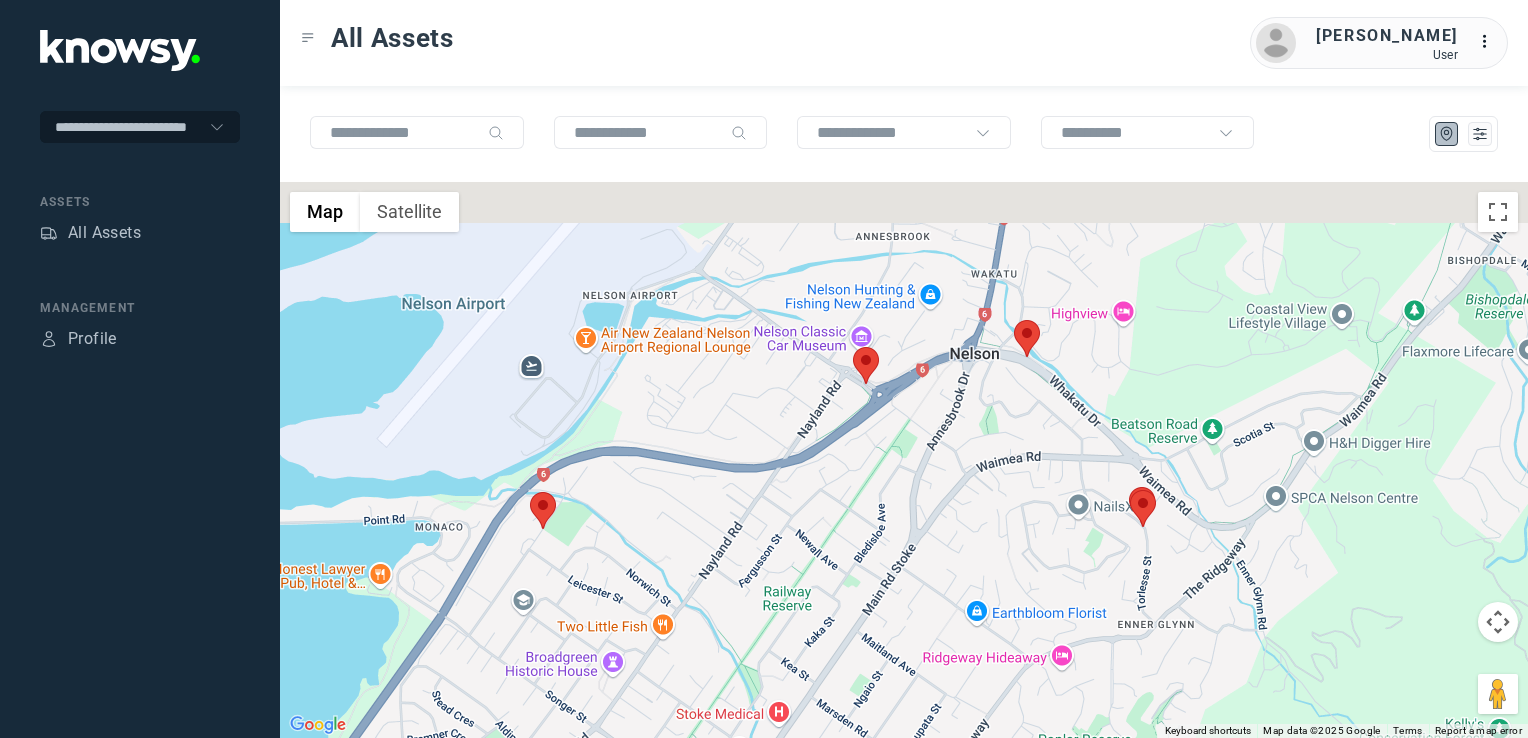click on "To navigate, press the arrow keys." 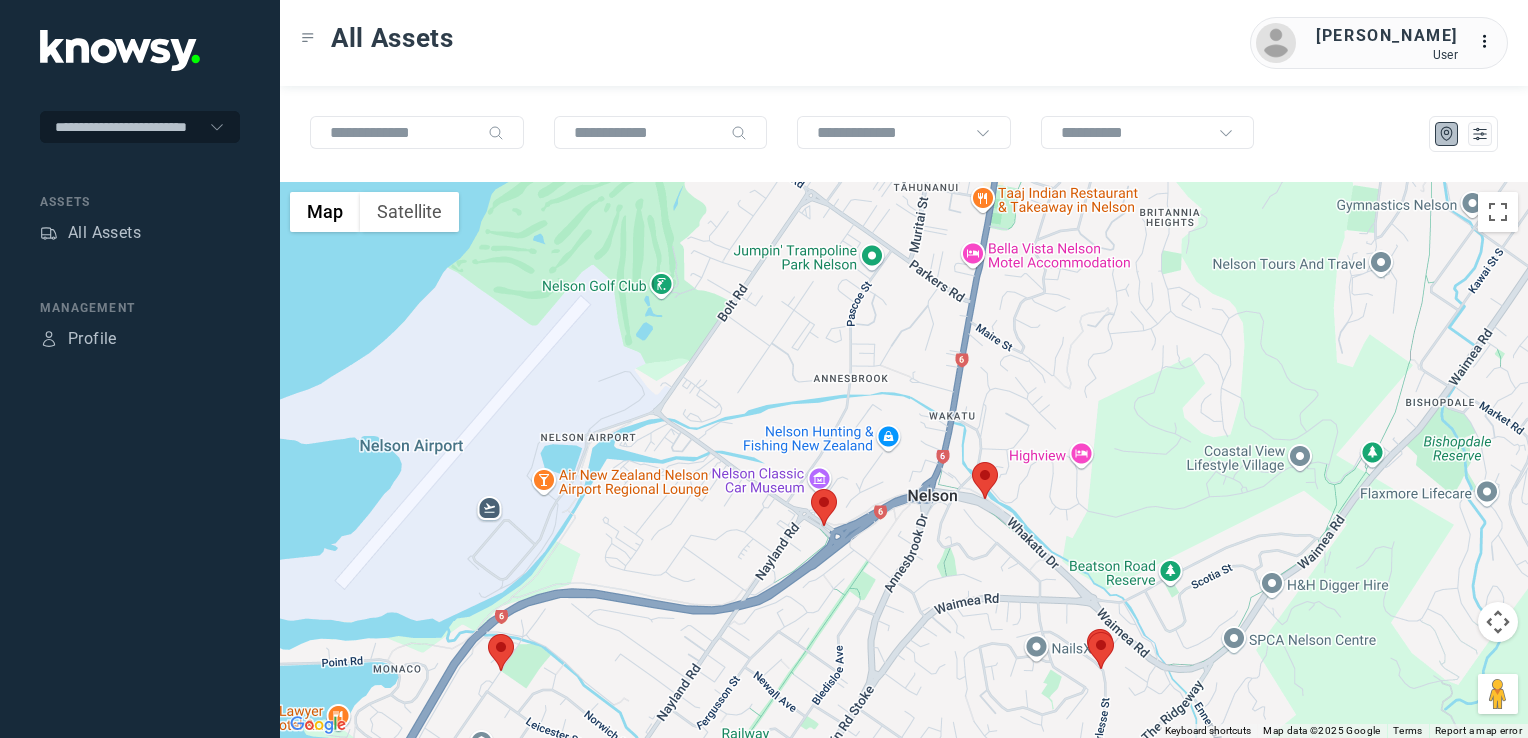 drag, startPoint x: 985, startPoint y: 406, endPoint x: 904, endPoint y: 557, distance: 171.35344 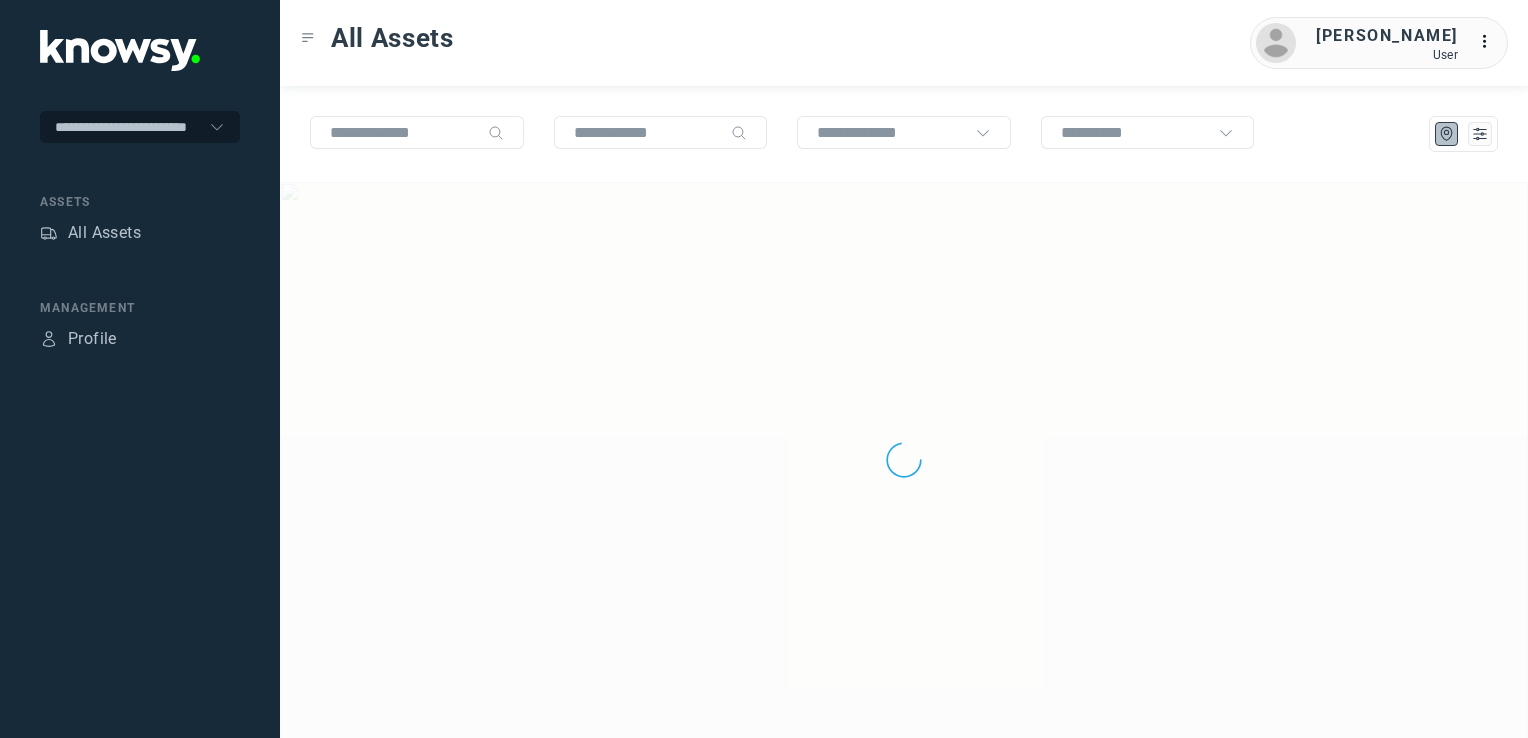 scroll, scrollTop: 0, scrollLeft: 0, axis: both 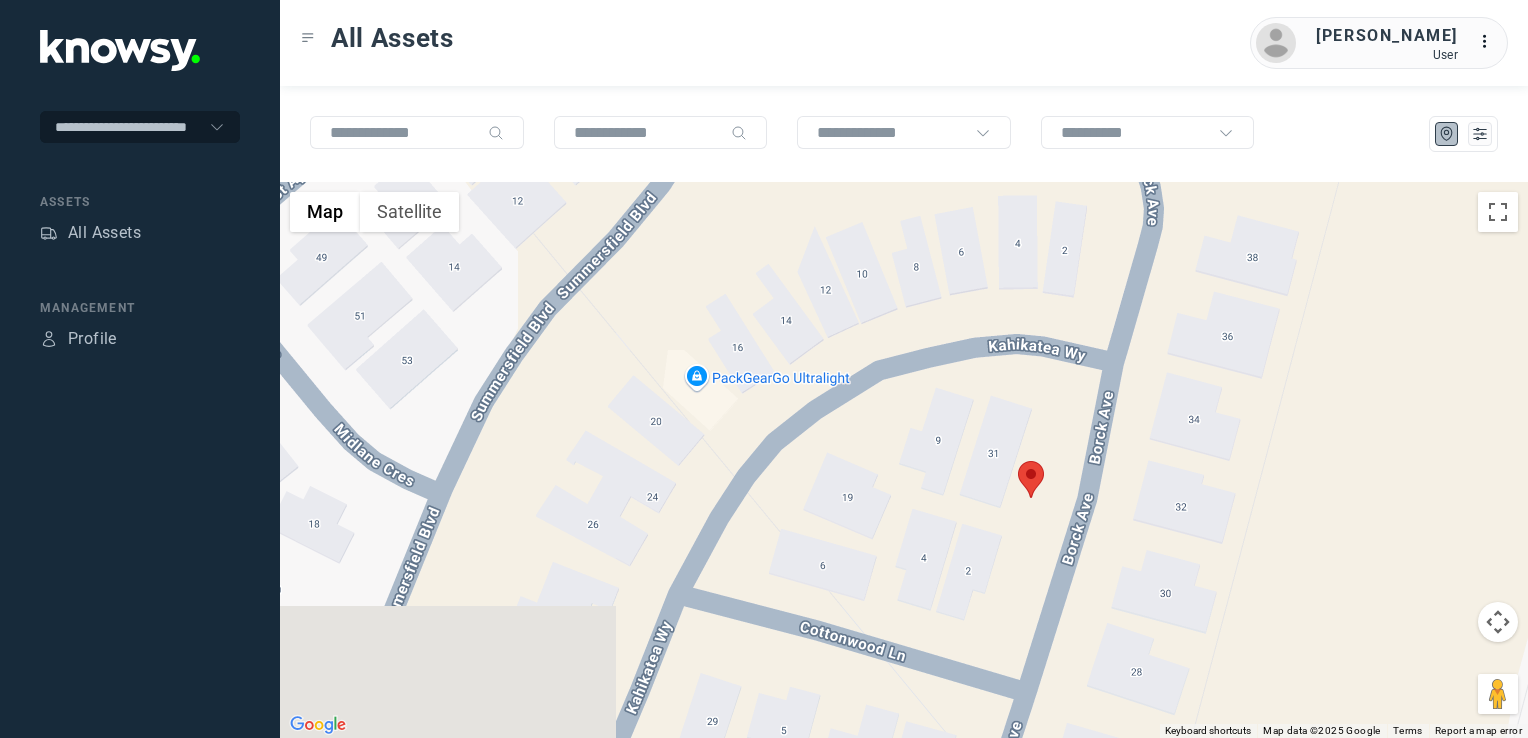 drag, startPoint x: 748, startPoint y: 436, endPoint x: 1267, endPoint y: 469, distance: 520.0481 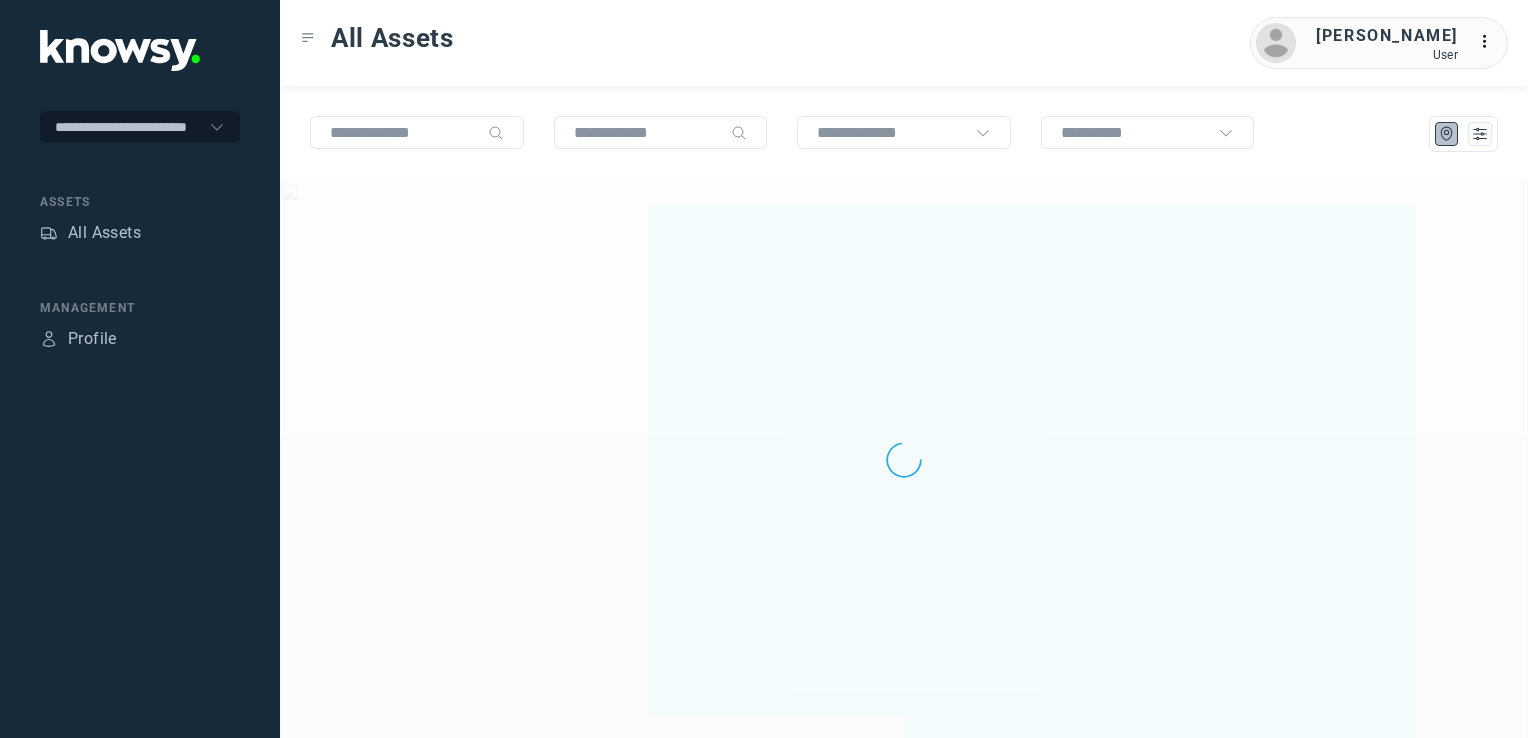 scroll, scrollTop: 0, scrollLeft: 0, axis: both 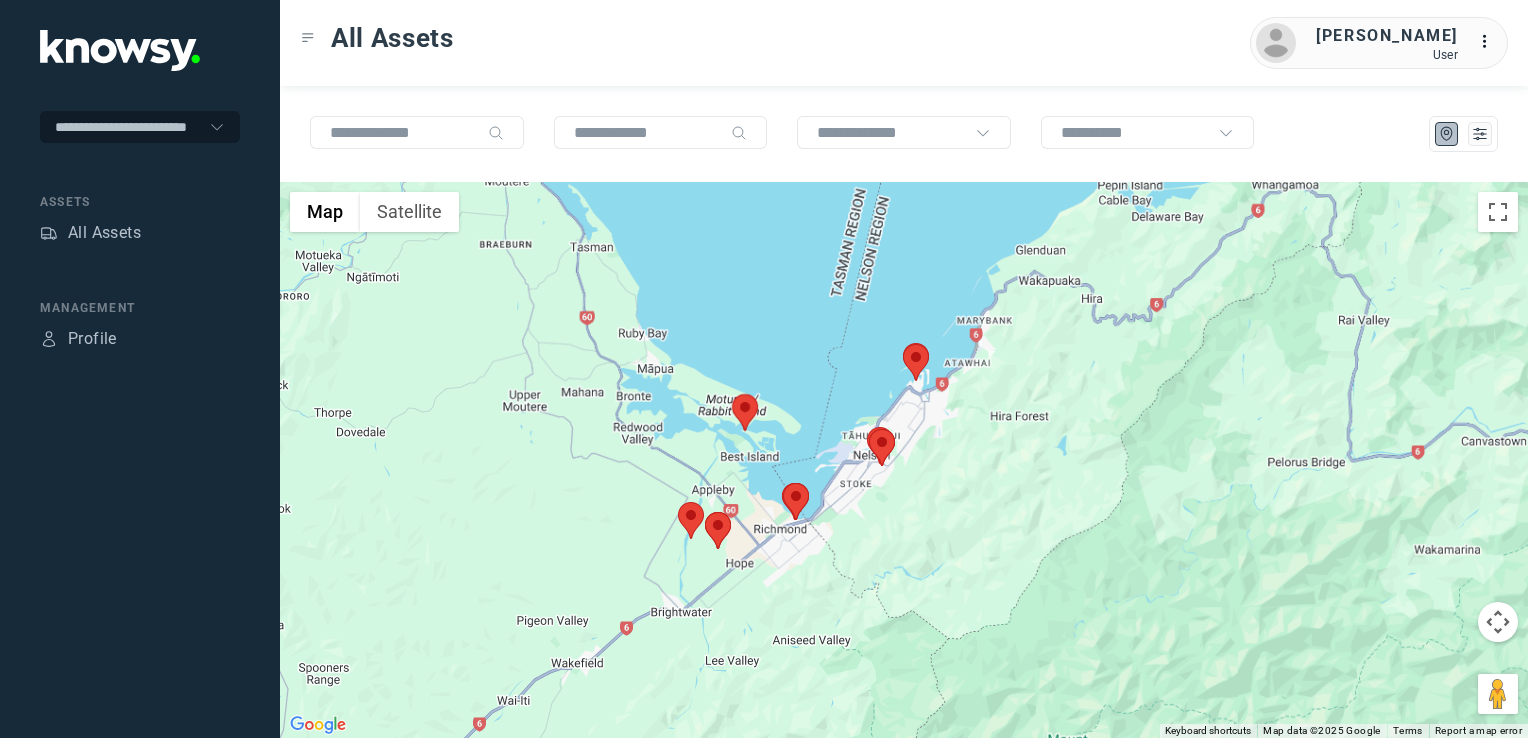drag, startPoint x: 876, startPoint y: 460, endPoint x: 992, endPoint y: 386, distance: 137.5936 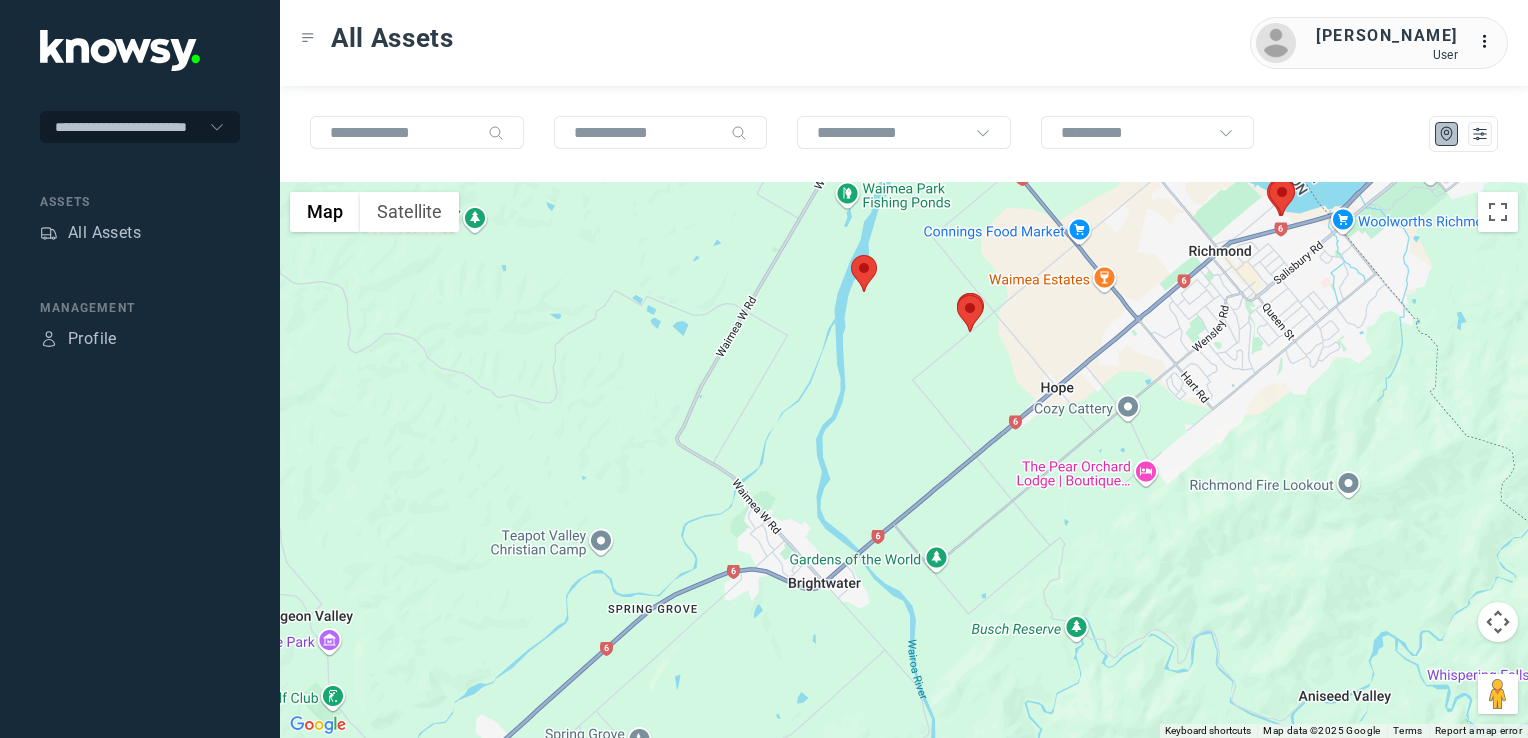 drag, startPoint x: 908, startPoint y: 452, endPoint x: 910, endPoint y: 438, distance: 14.142136 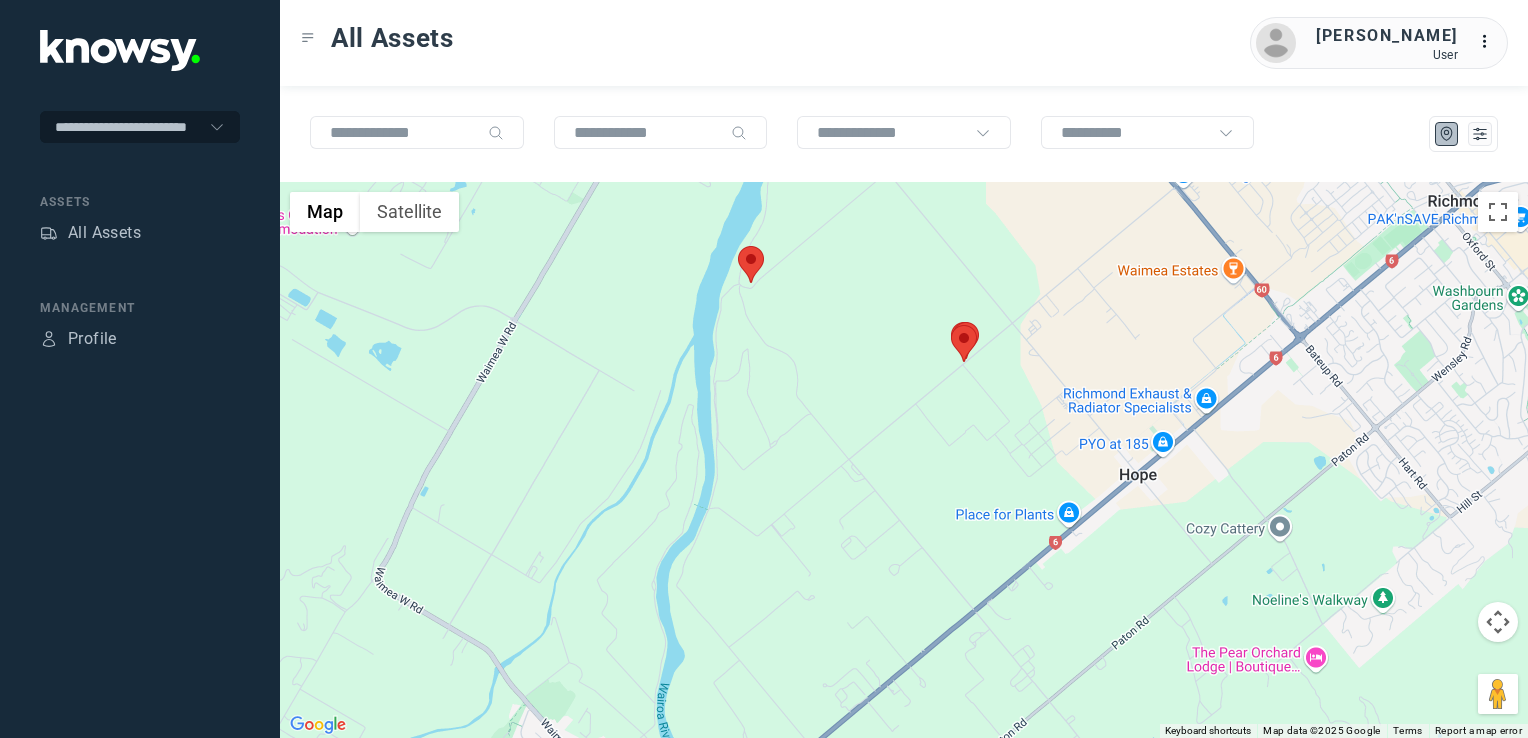 click 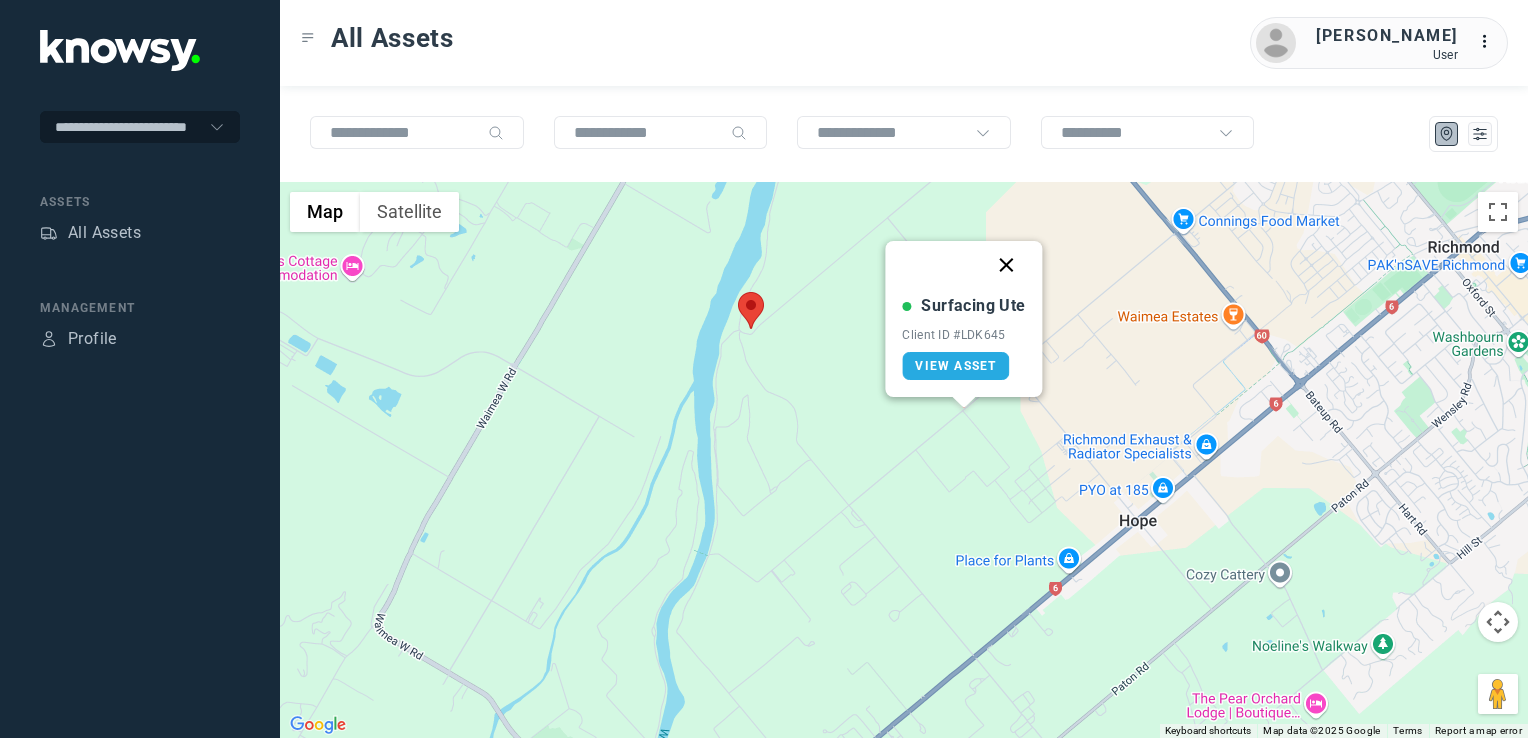 click 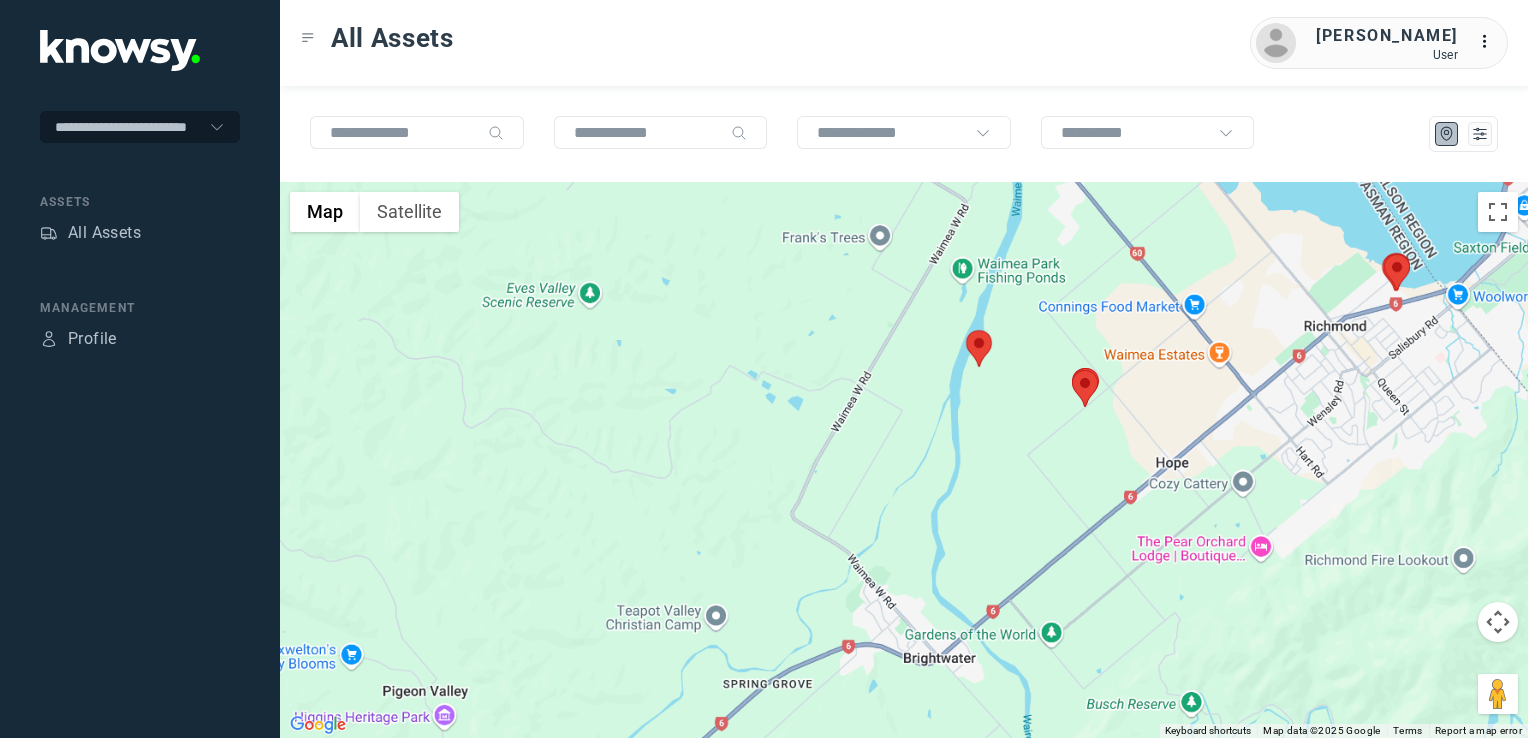 drag, startPoint x: 1243, startPoint y: 390, endPoint x: 1134, endPoint y: 519, distance: 168.88458 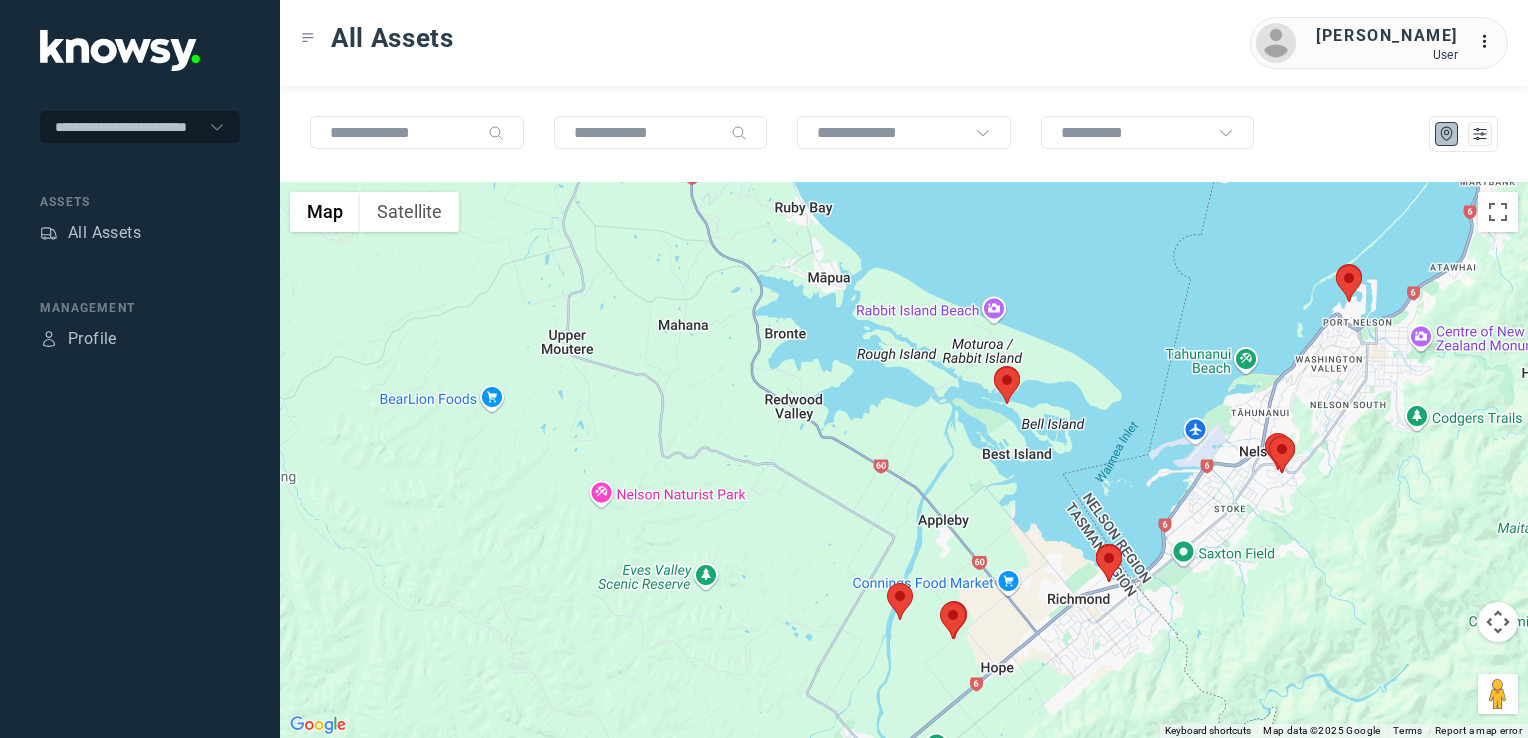 drag, startPoint x: 953, startPoint y: 436, endPoint x: 884, endPoint y: 497, distance: 92.09777 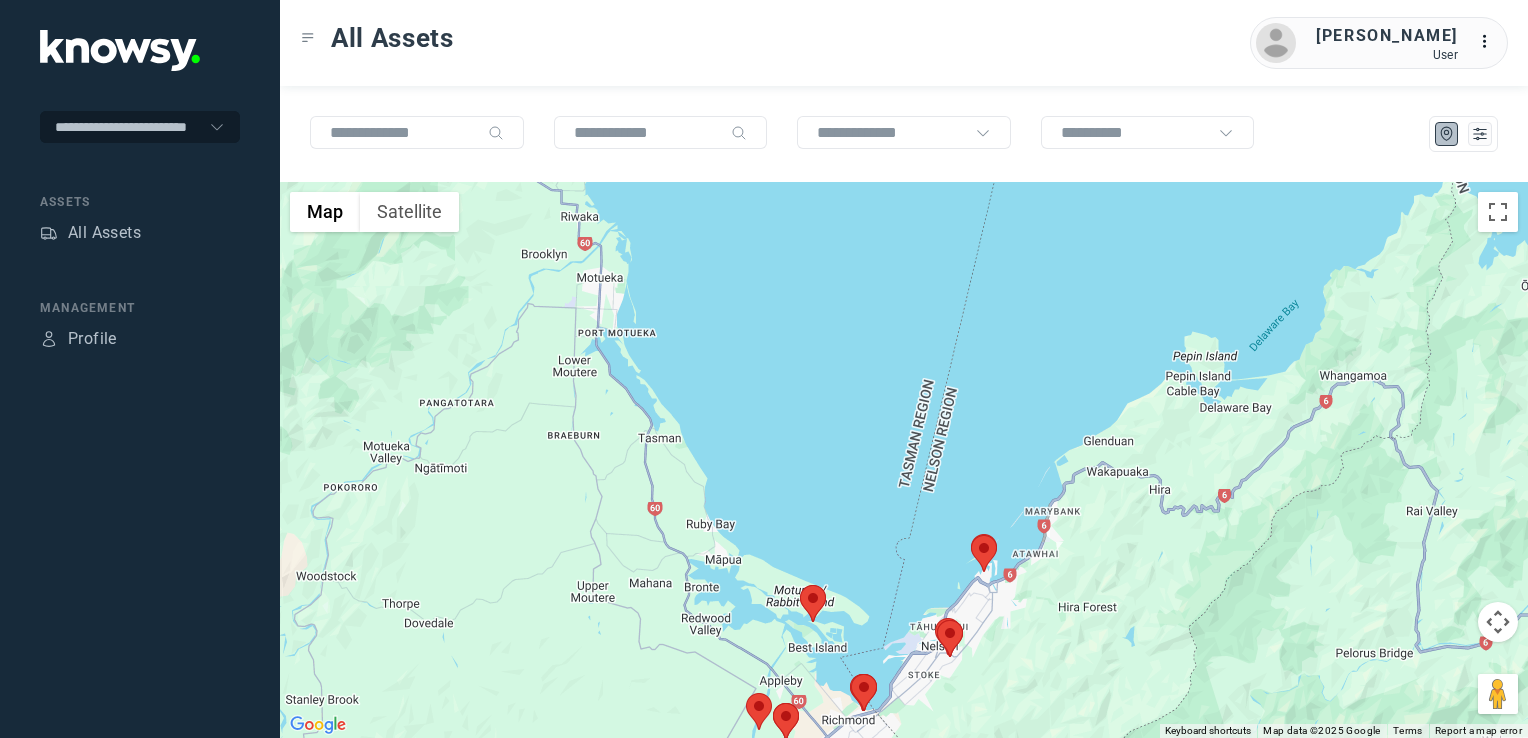 drag, startPoint x: 1100, startPoint y: 499, endPoint x: 1067, endPoint y: 578, distance: 85.61542 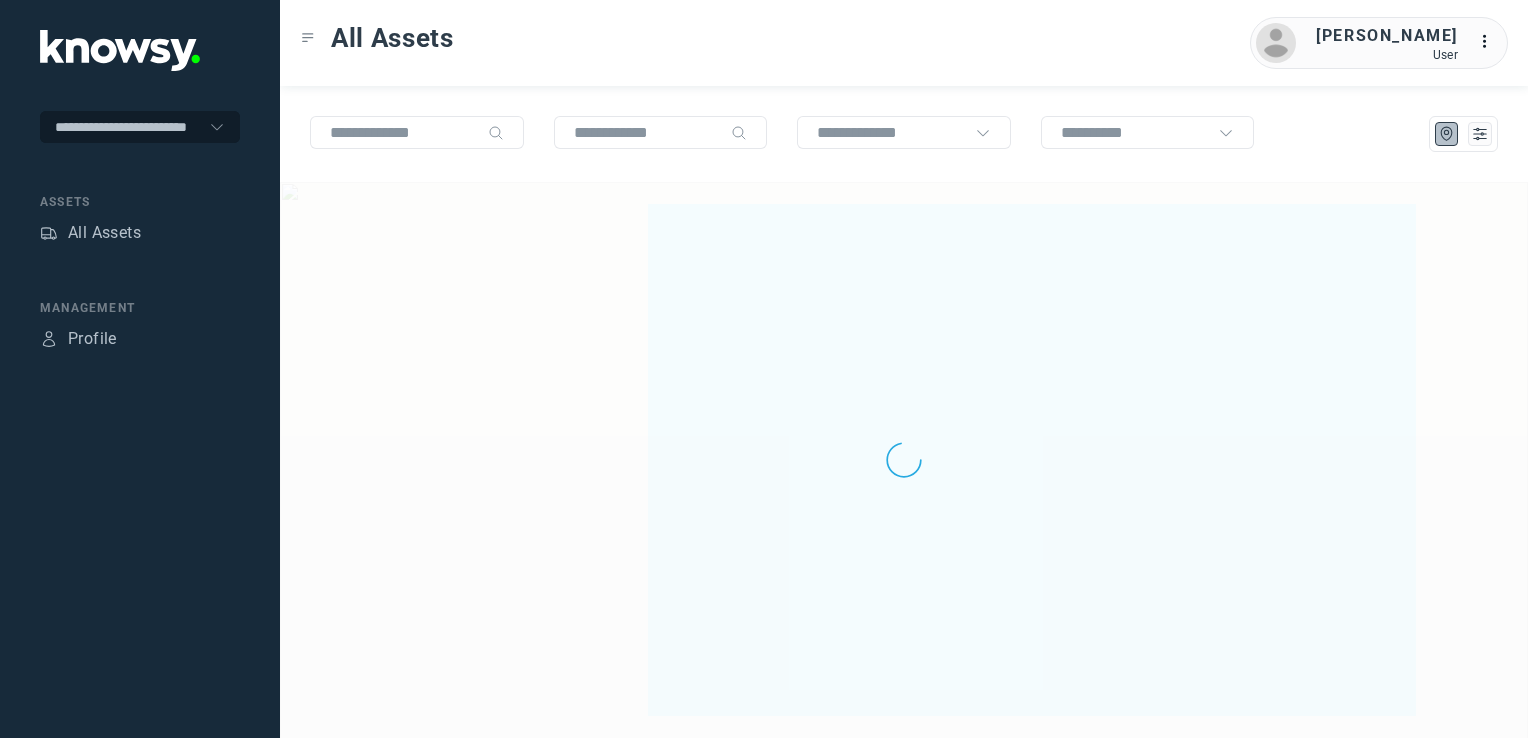 scroll, scrollTop: 0, scrollLeft: 0, axis: both 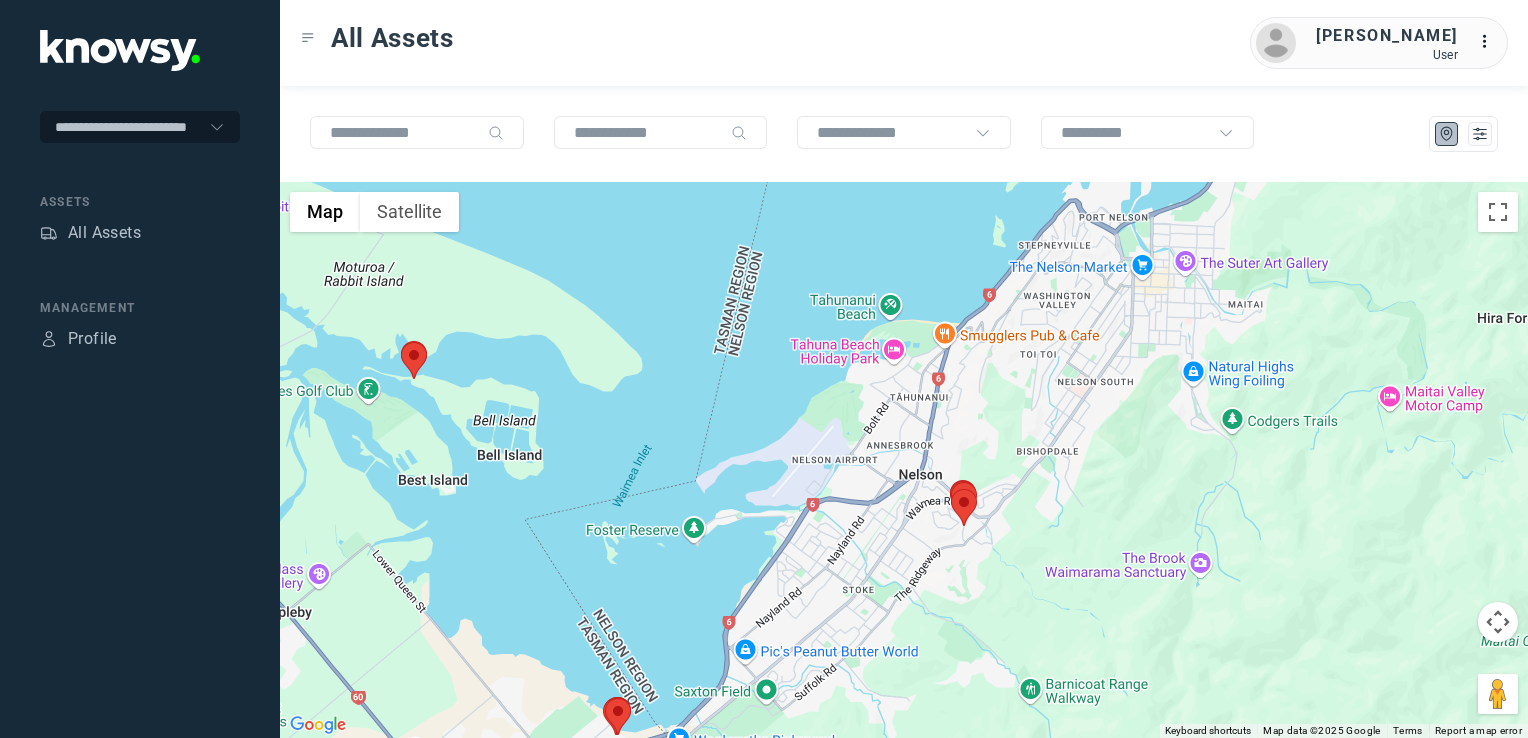 drag, startPoint x: 1079, startPoint y: 446, endPoint x: 864, endPoint y: 565, distance: 245.73563 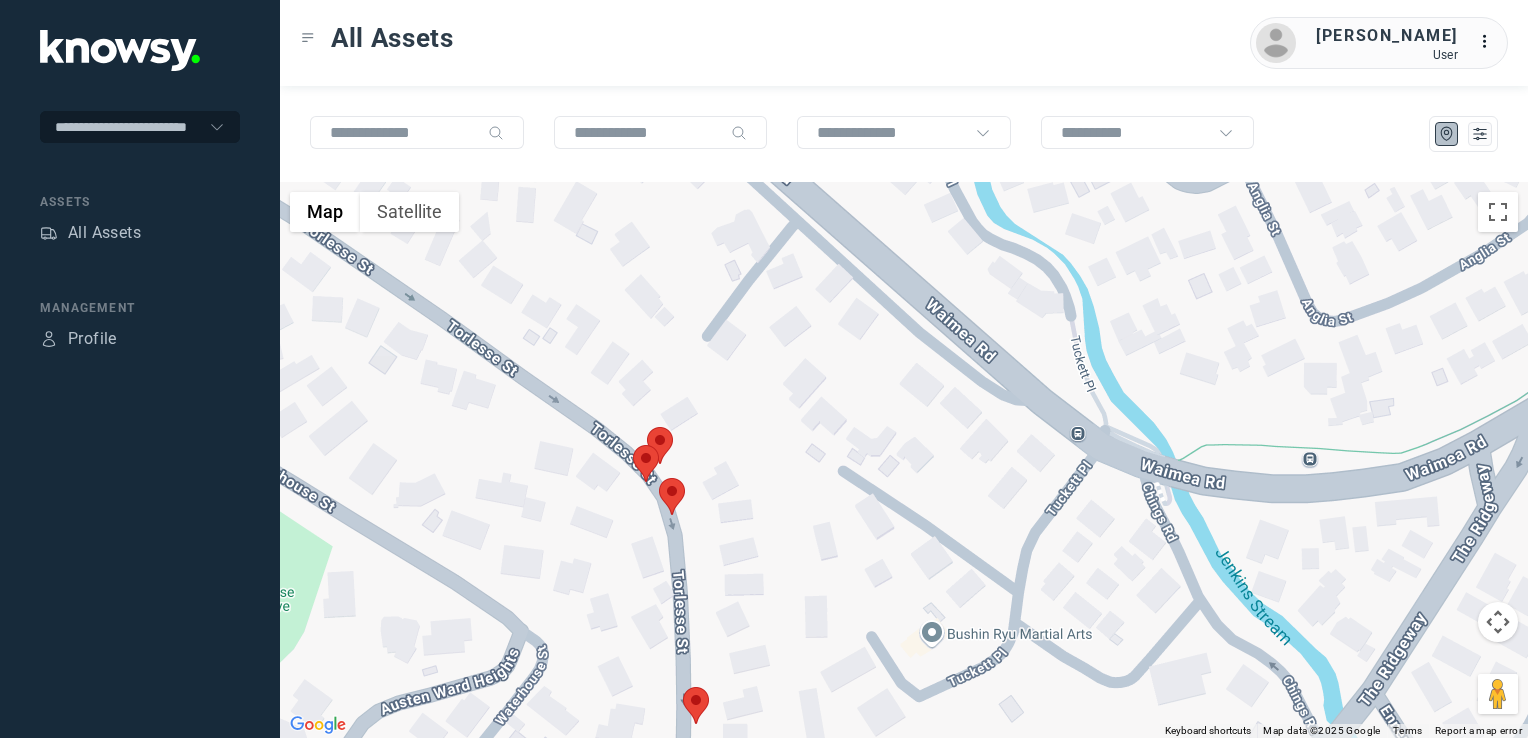 click 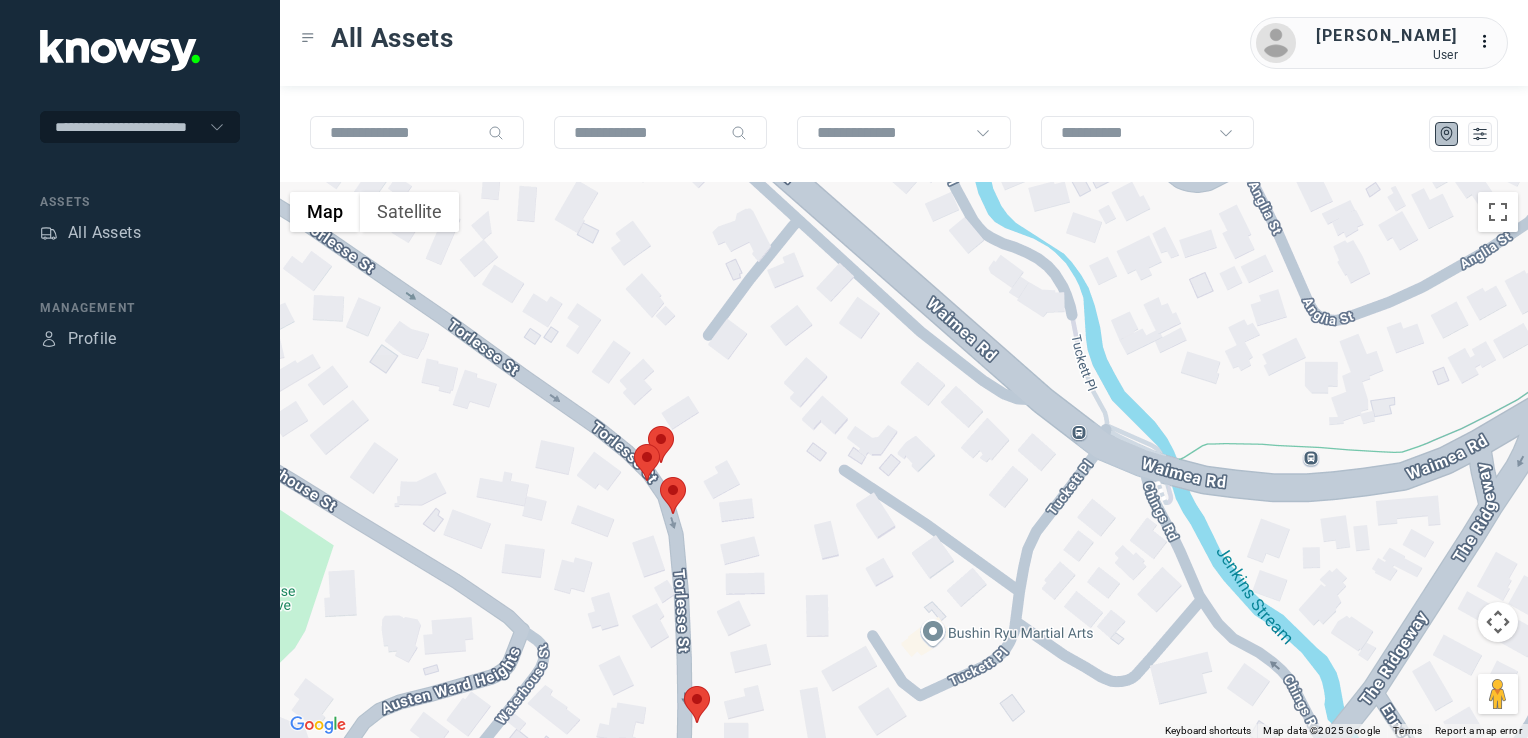 click 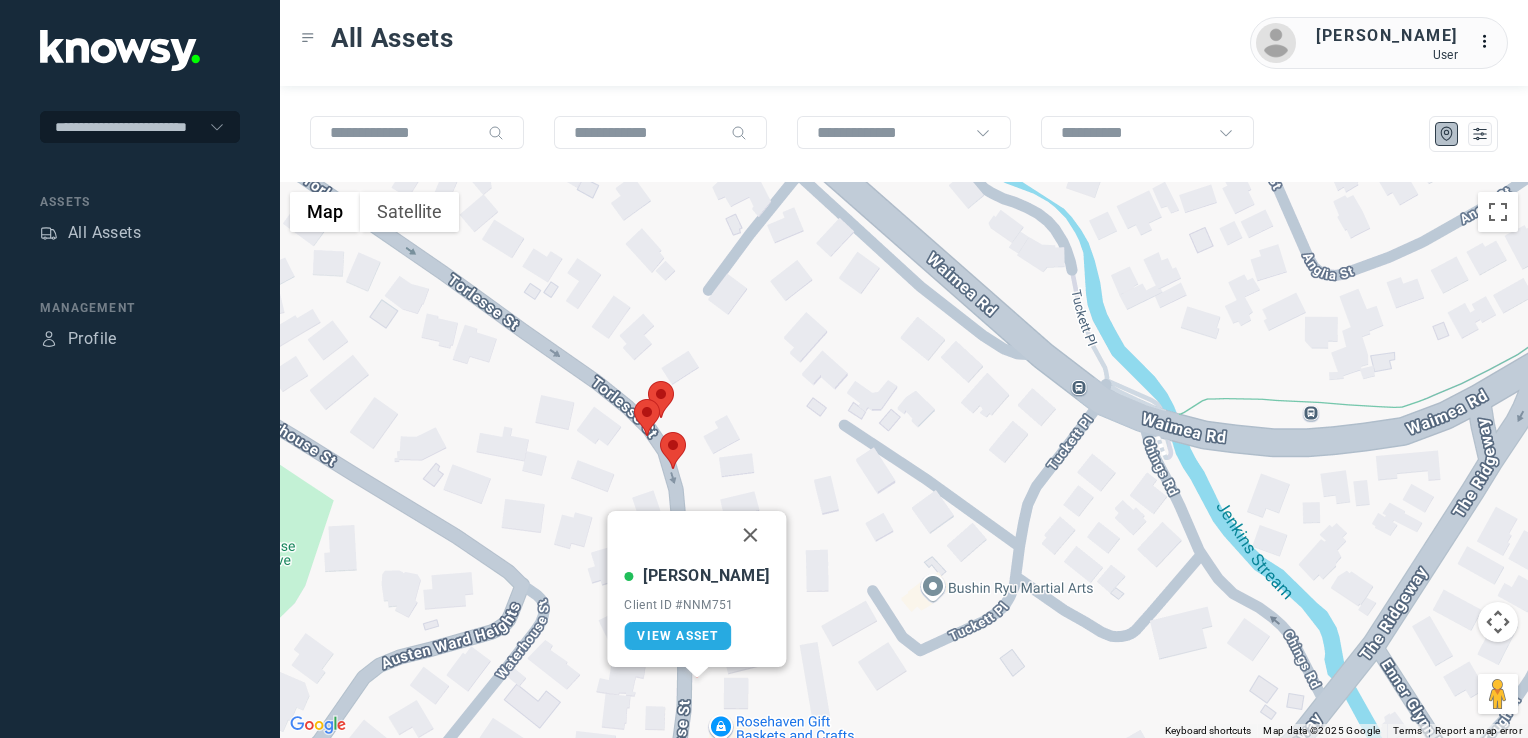 click 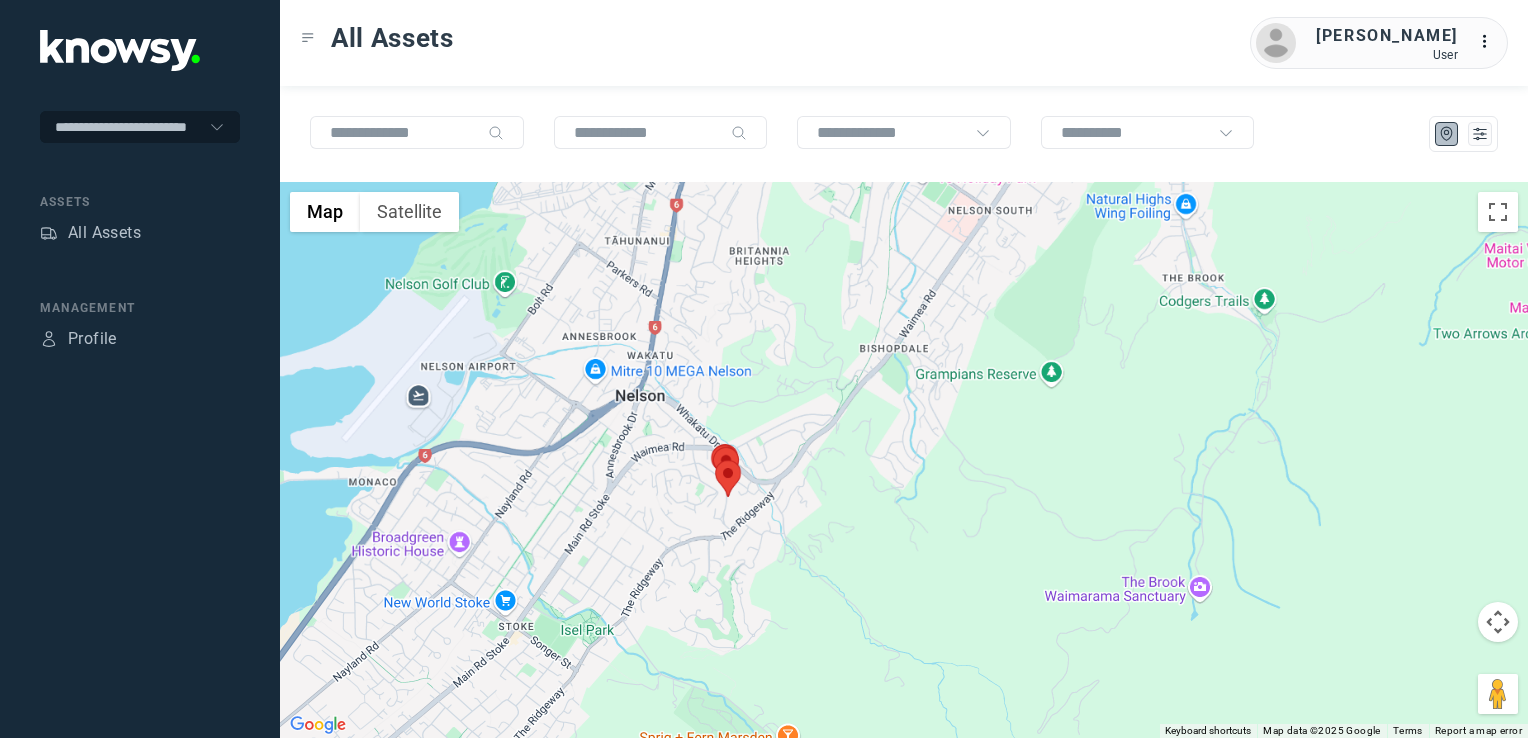 drag, startPoint x: 676, startPoint y: 529, endPoint x: 720, endPoint y: 475, distance: 69.656296 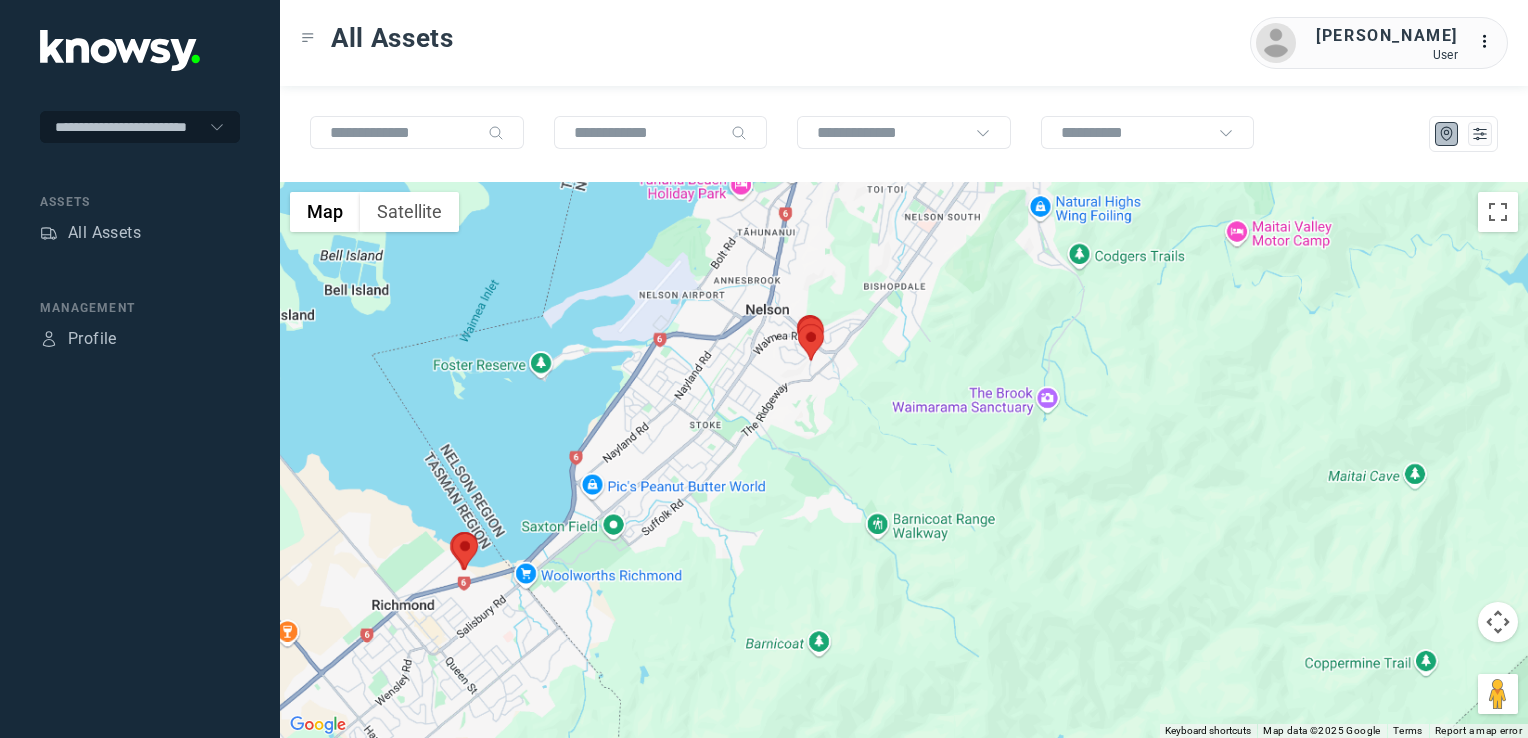 drag, startPoint x: 682, startPoint y: 533, endPoint x: 775, endPoint y: 444, distance: 128.72452 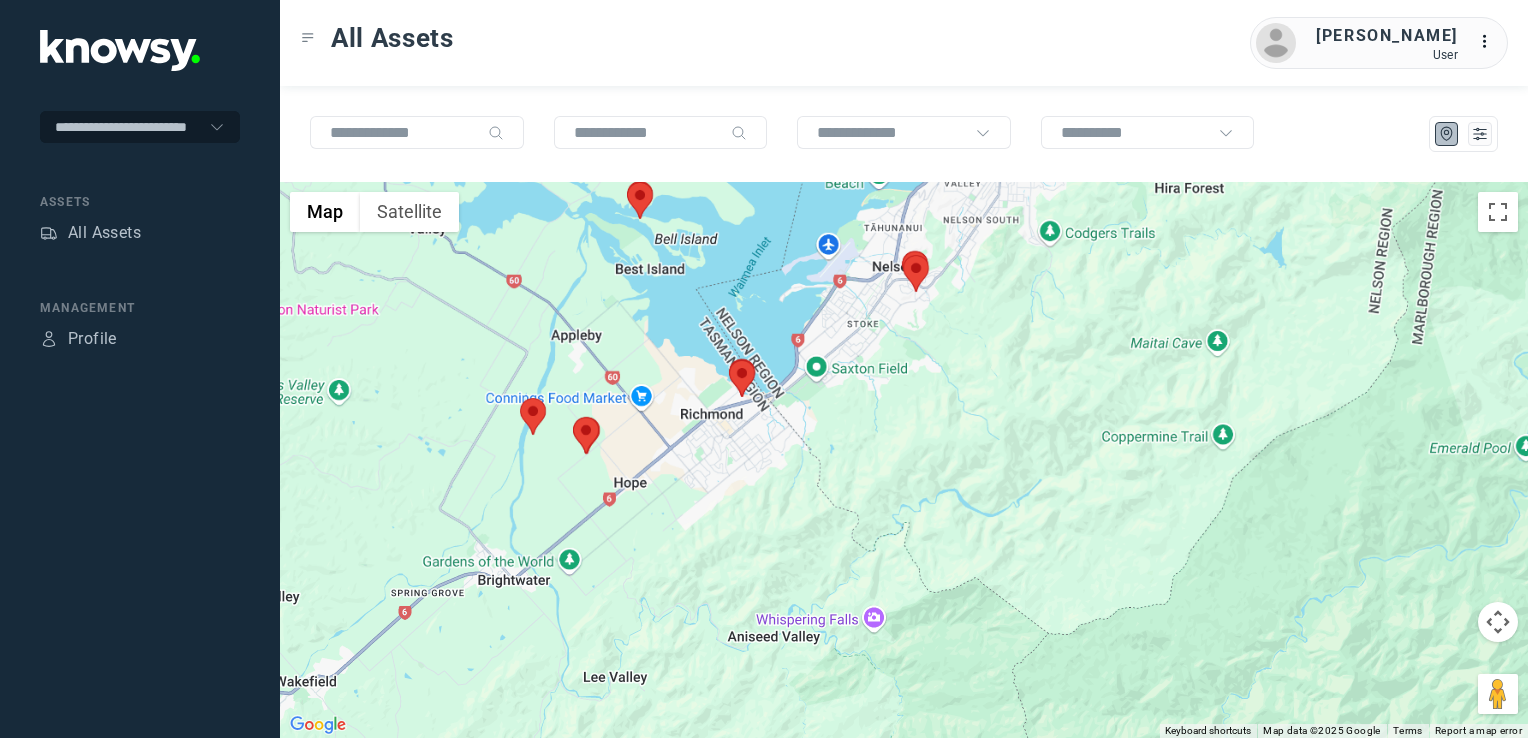 drag, startPoint x: 755, startPoint y: 473, endPoint x: 785, endPoint y: 448, distance: 39.051247 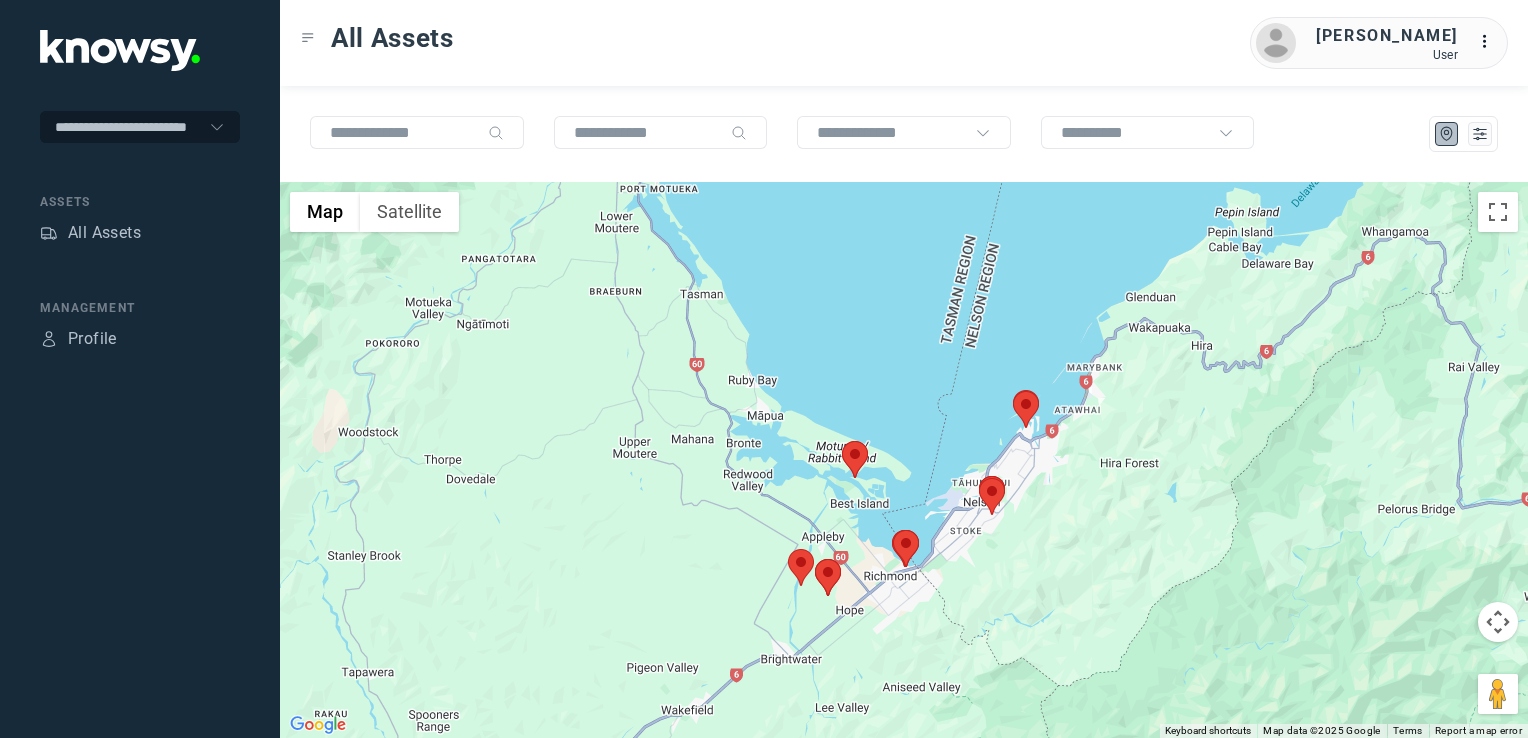 drag, startPoint x: 765, startPoint y: 490, endPoint x: 852, endPoint y: 653, distance: 184.76471 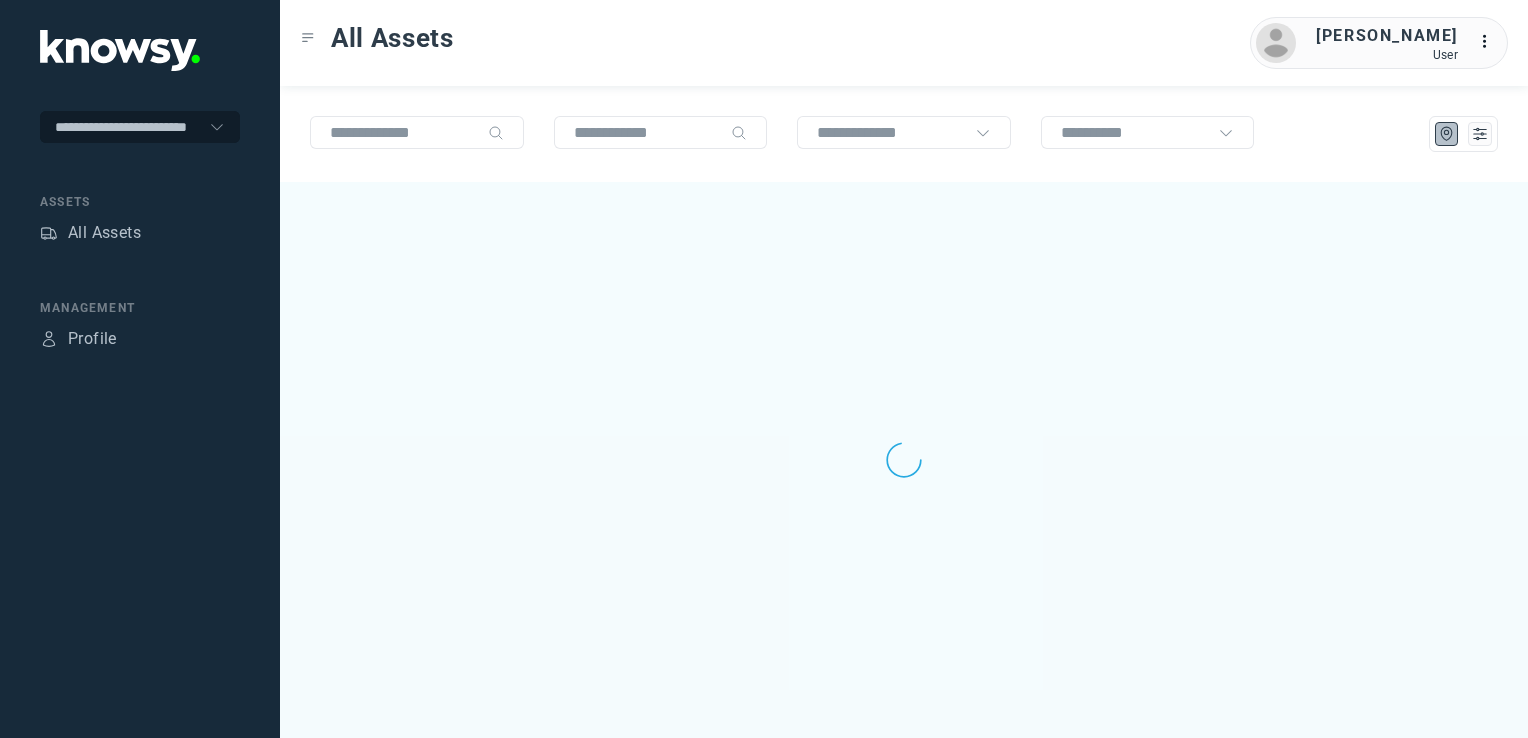 scroll, scrollTop: 0, scrollLeft: 0, axis: both 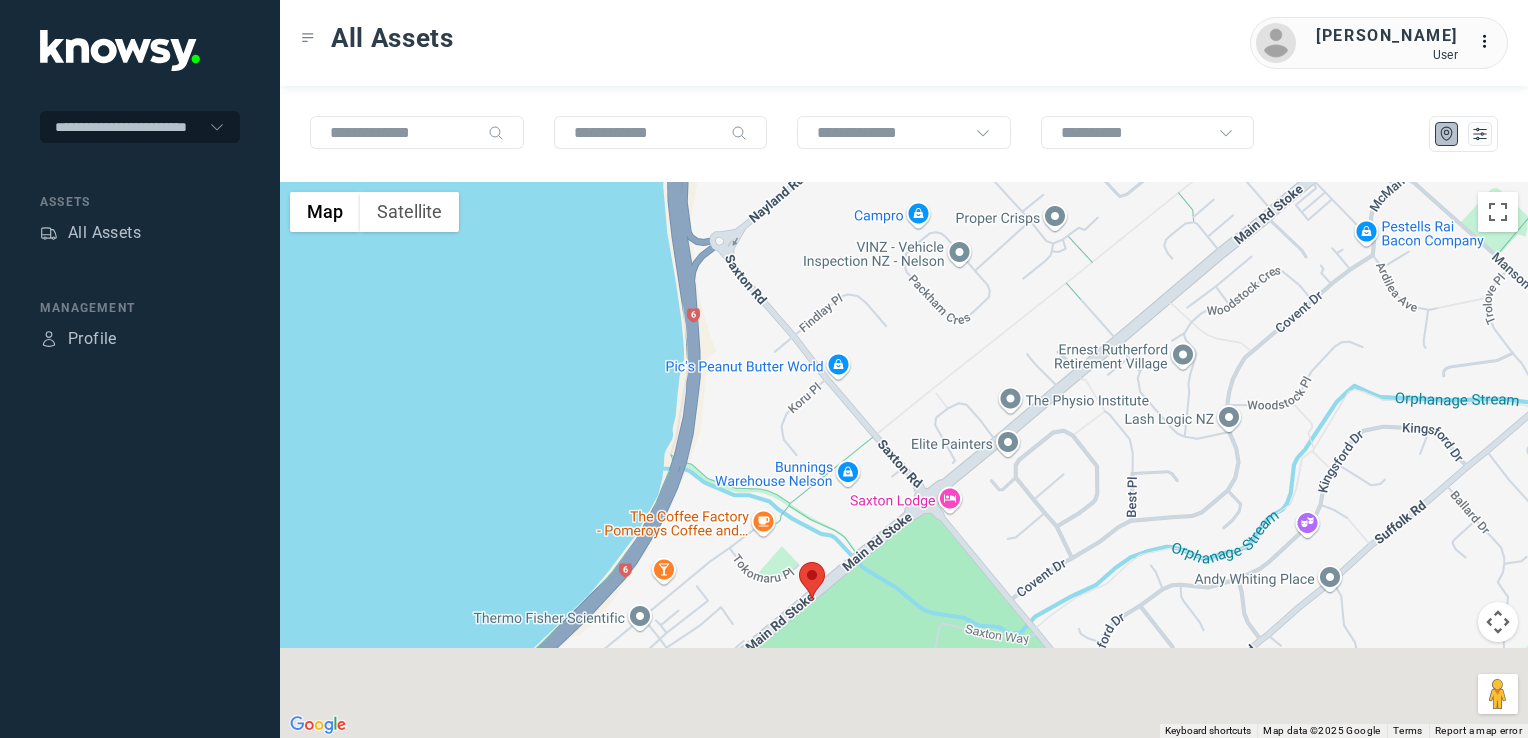 drag, startPoint x: 836, startPoint y: 630, endPoint x: 946, endPoint y: 390, distance: 264.00757 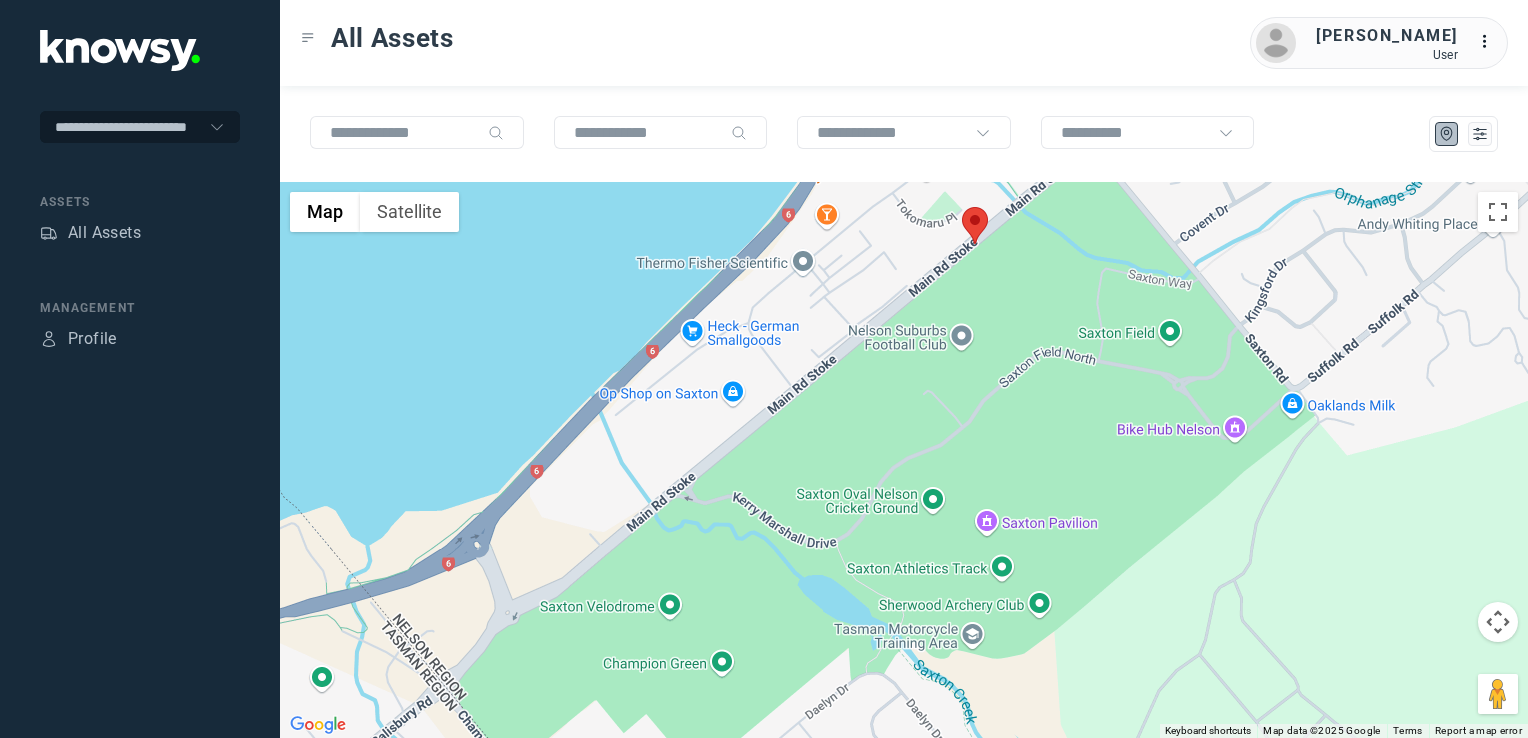 click 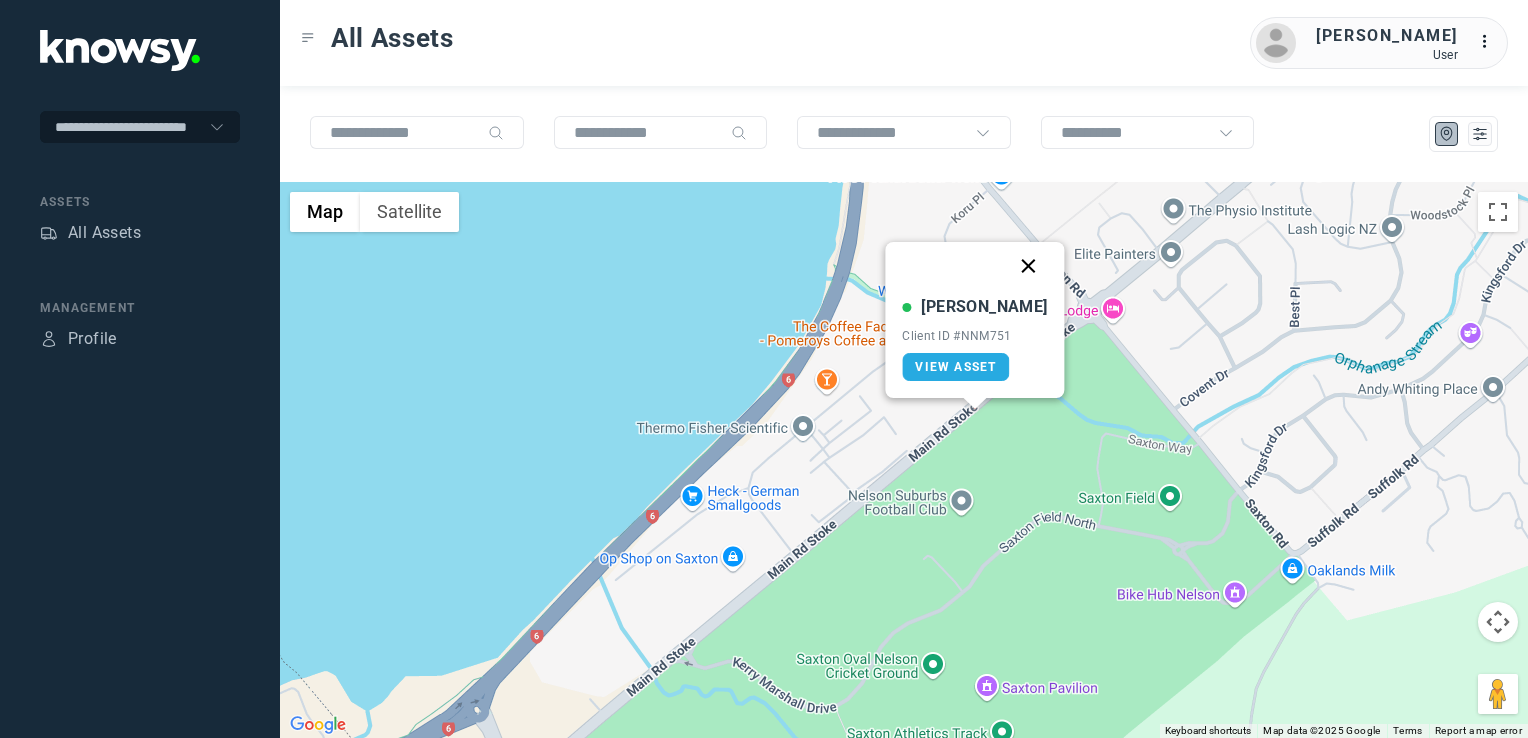 click 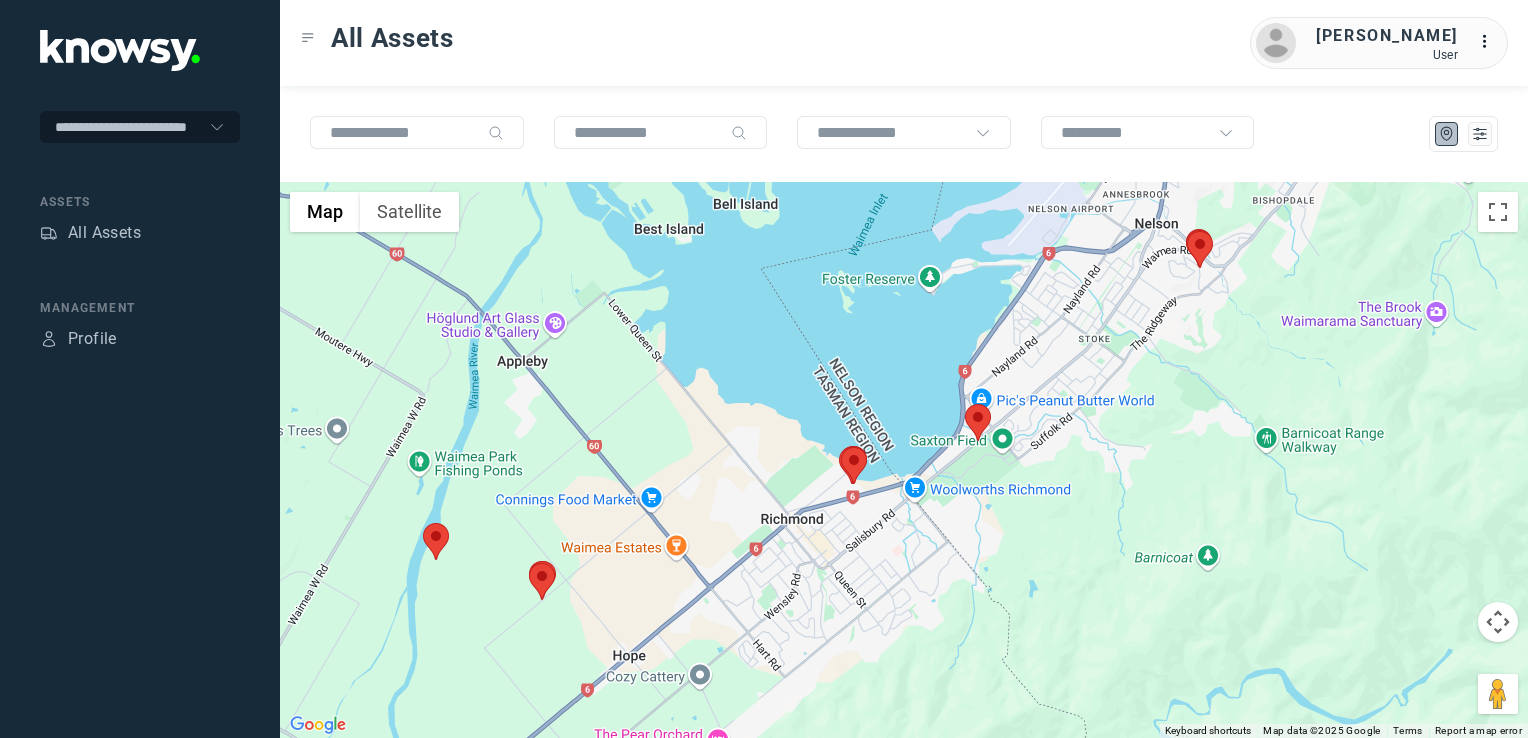 drag, startPoint x: 984, startPoint y: 551, endPoint x: 956, endPoint y: 570, distance: 33.83785 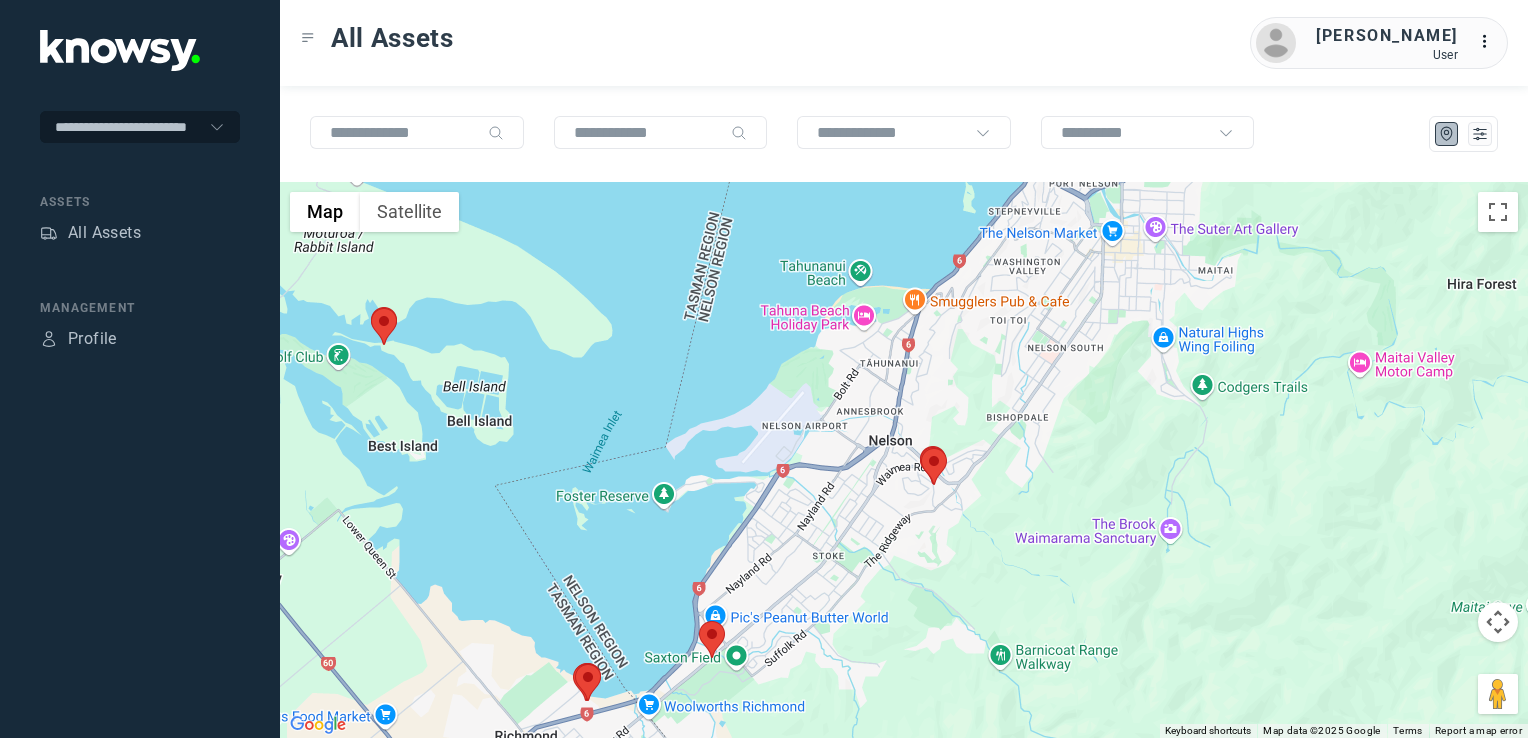 drag, startPoint x: 861, startPoint y: 482, endPoint x: 979, endPoint y: 312, distance: 206.9396 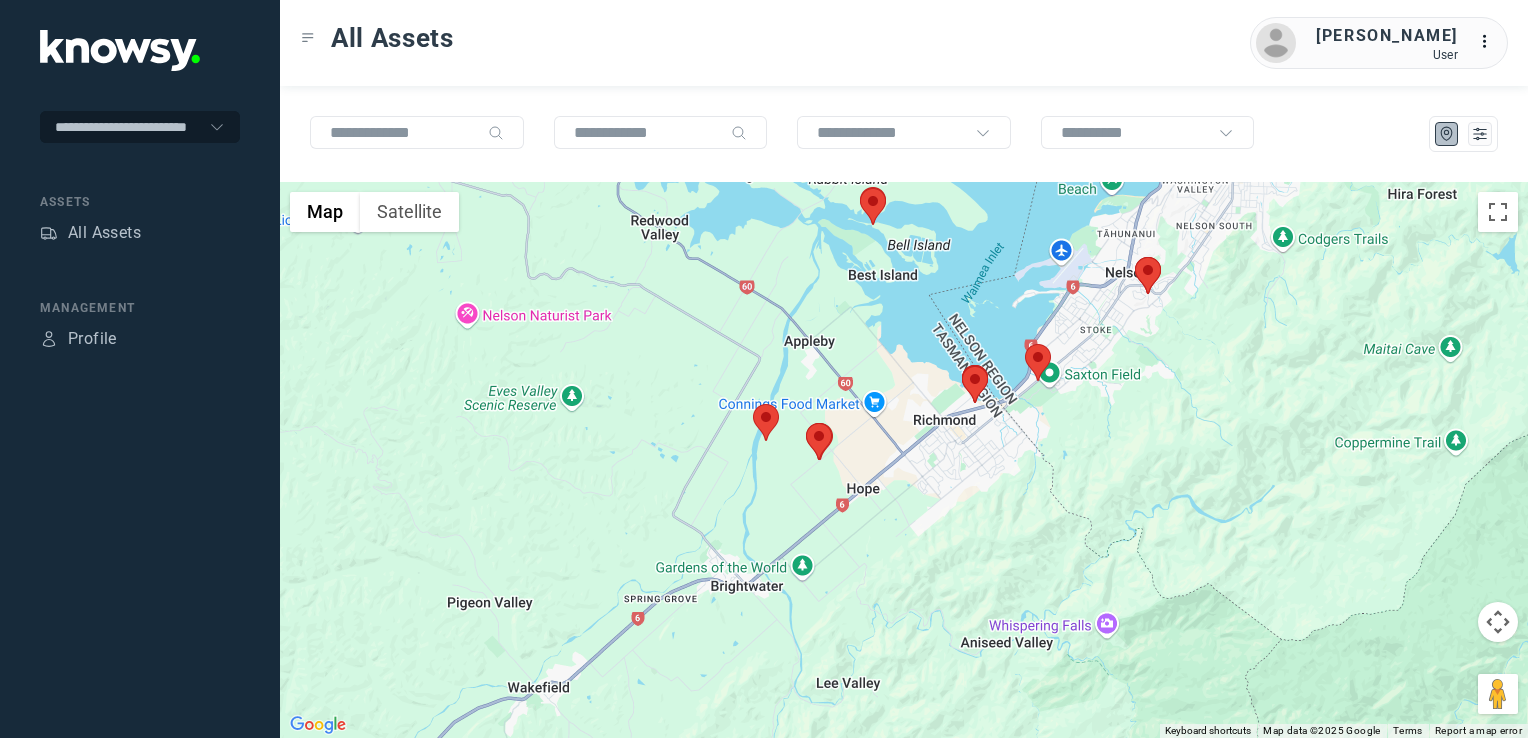 drag, startPoint x: 927, startPoint y: 361, endPoint x: 936, endPoint y: 503, distance: 142.28493 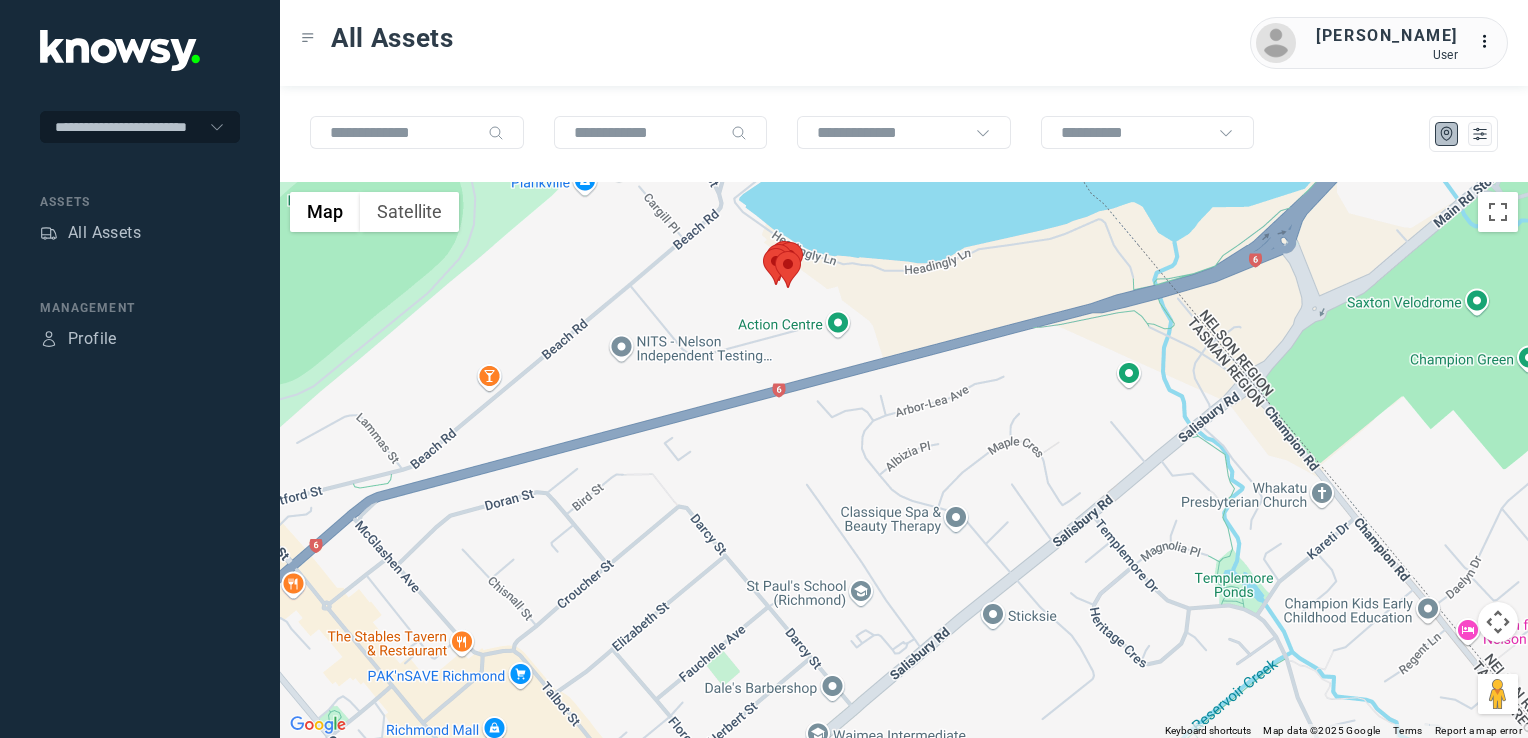 click on "To navigate, press the arrow keys." 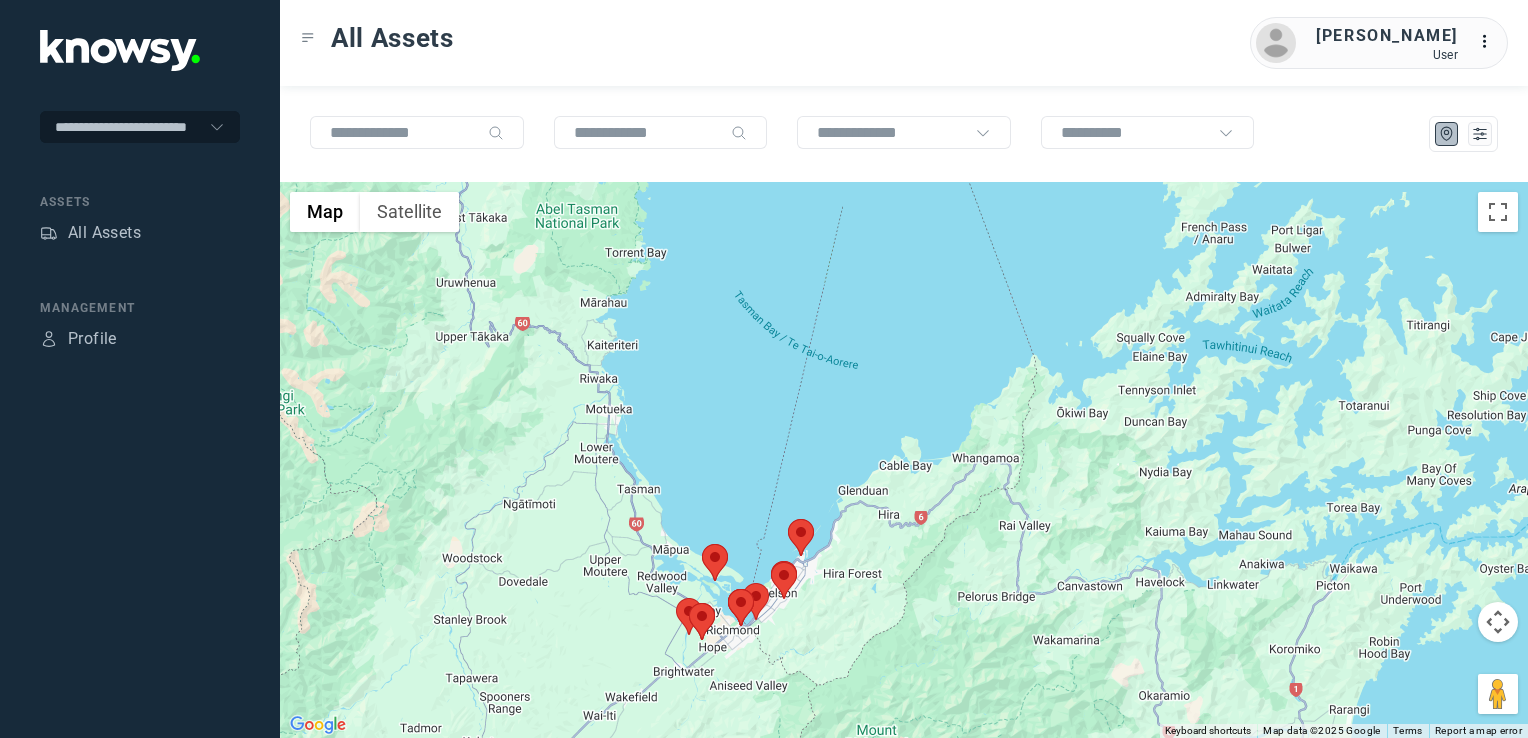 click on "To navigate, press the arrow keys." 